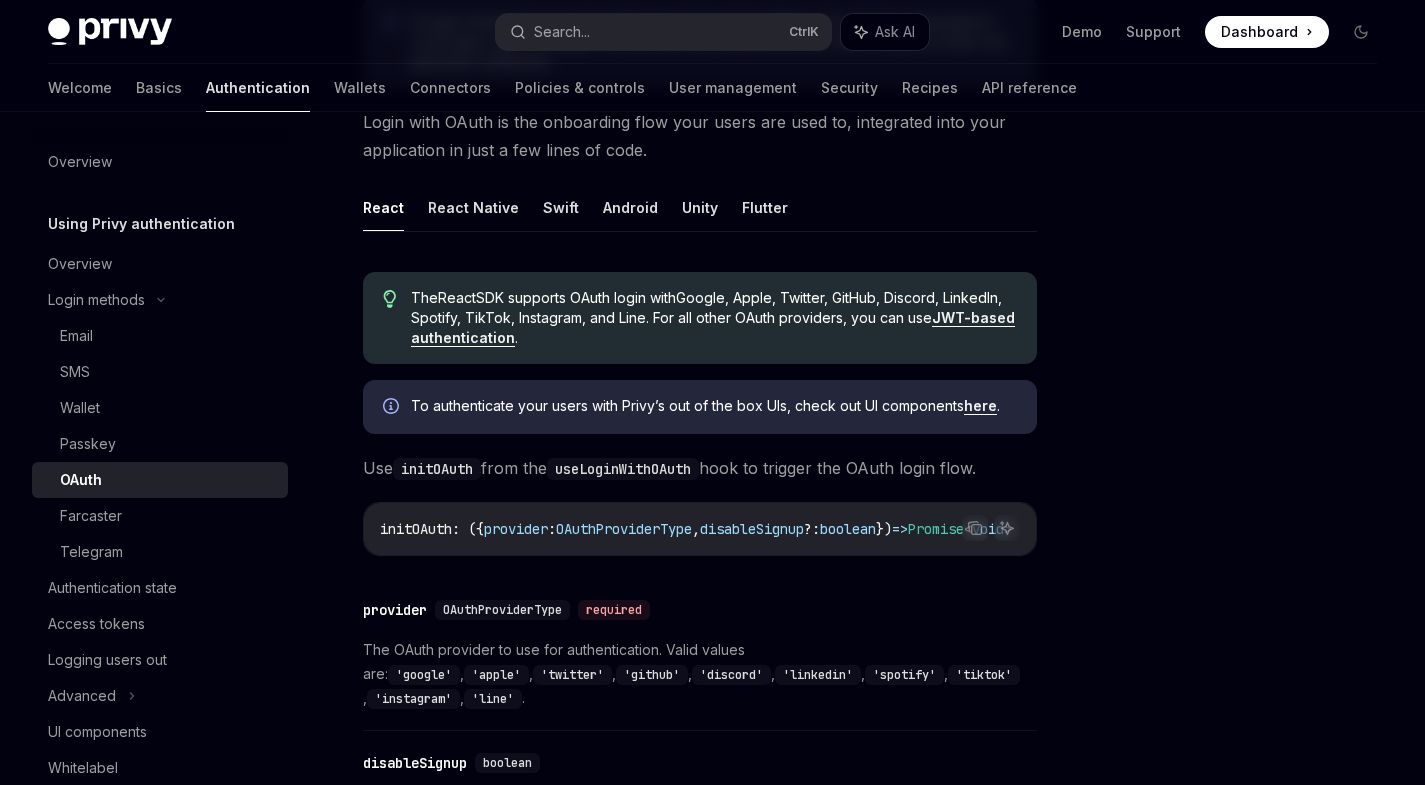 scroll, scrollTop: 371, scrollLeft: 0, axis: vertical 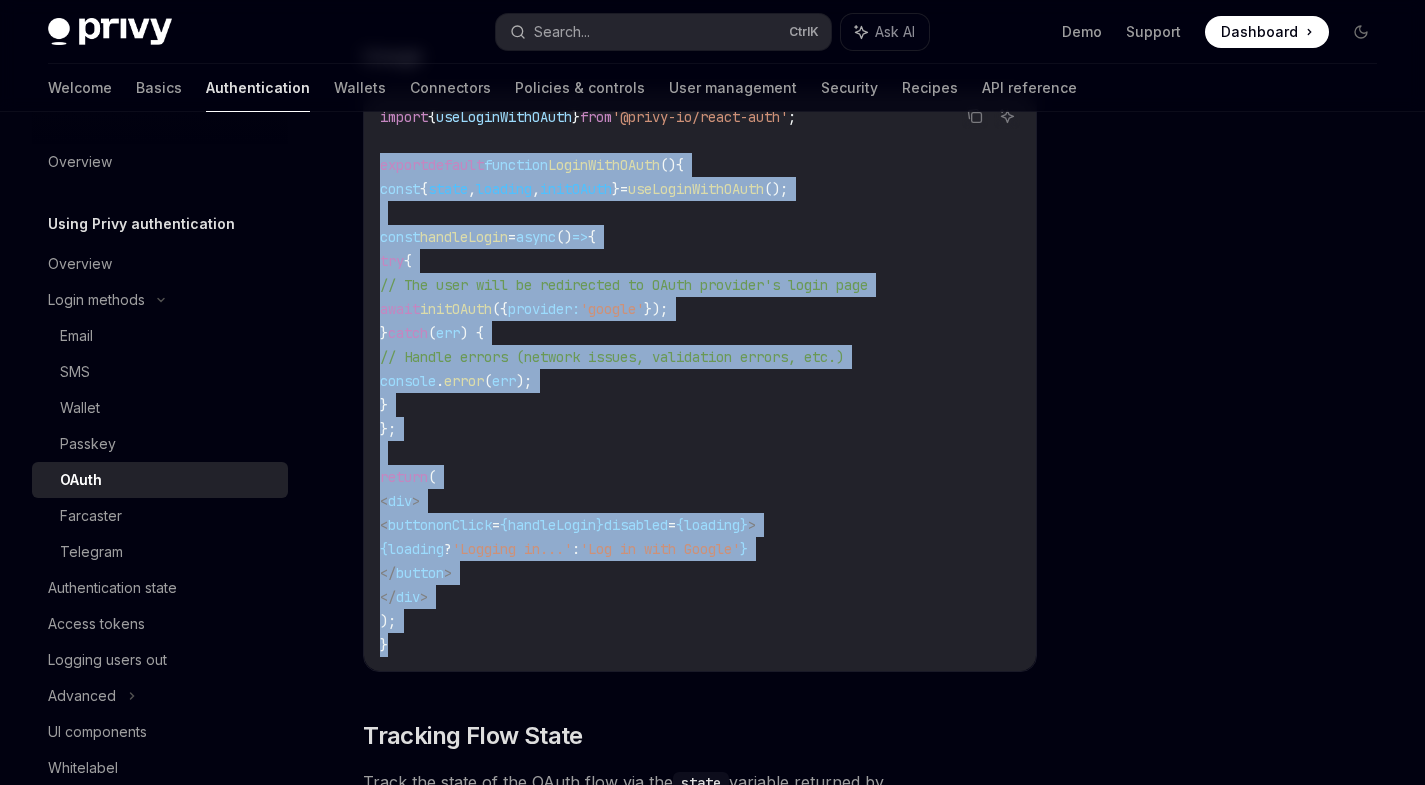 drag, startPoint x: 579, startPoint y: 627, endPoint x: 370, endPoint y: 155, distance: 516.20245 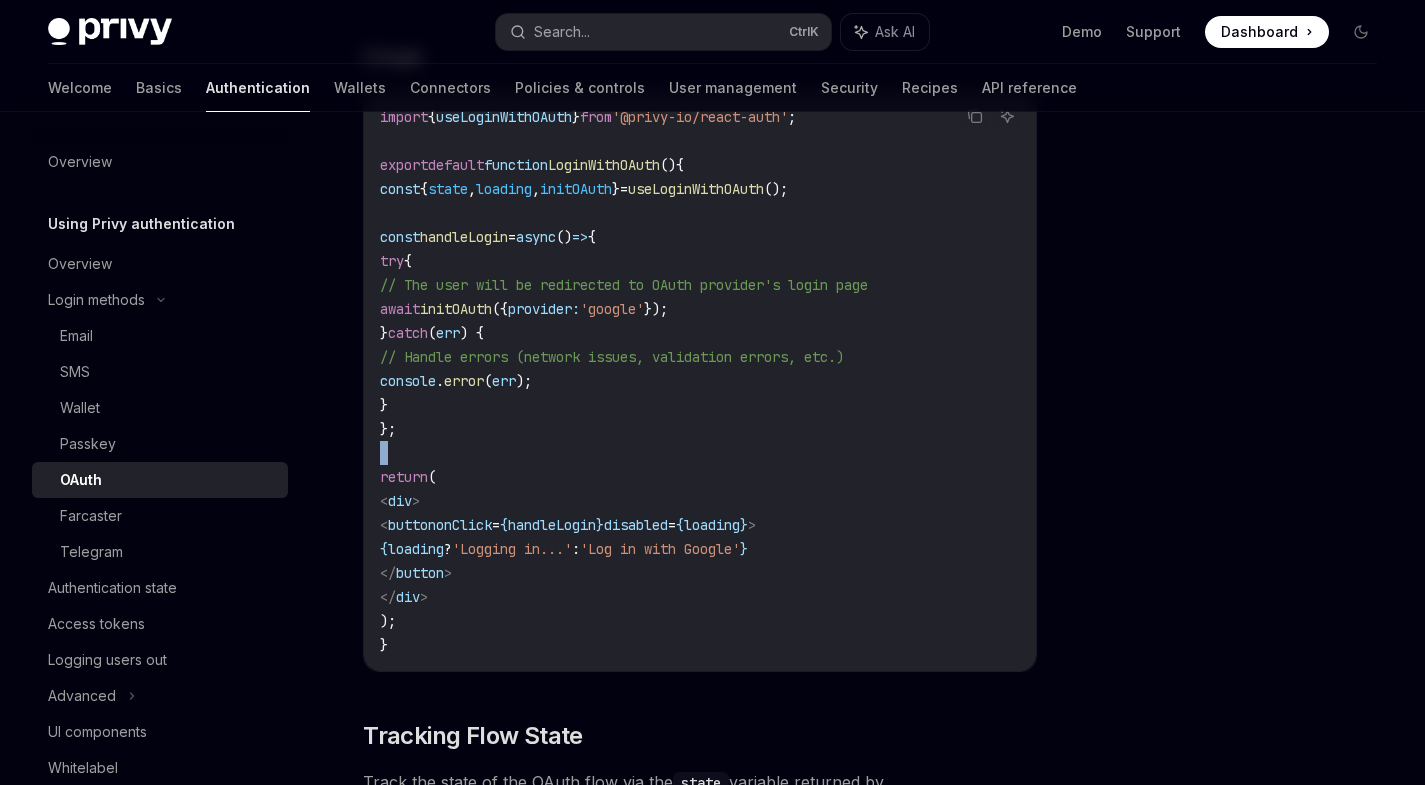 click on "import  {  useLoginWithOAuth  }  from  '@privy-io/react-auth' ;
export  default  function  LoginWithOAuth ()  {
const  {  state ,  loading ,  initOAuth  }  =  useLoginWithOAuth ();
const  handleLogin  =  async  ()  =>  {
try  {
// The user will be redirected to OAuth provider's login page
await  initOAuth ({  provider:  'google'  });
}  catch  ( err ) {
// Handle errors (network issues, validation errors, etc.)
console . error ( err );
}
};
return  (
< div >
< button  onClick = { handleLogin }  disabled = { loading } >
{ loading  ?  'Logging in...'  :  'Log in with Google' }
</ button >
</ div >
);
}" at bounding box center (700, 381) 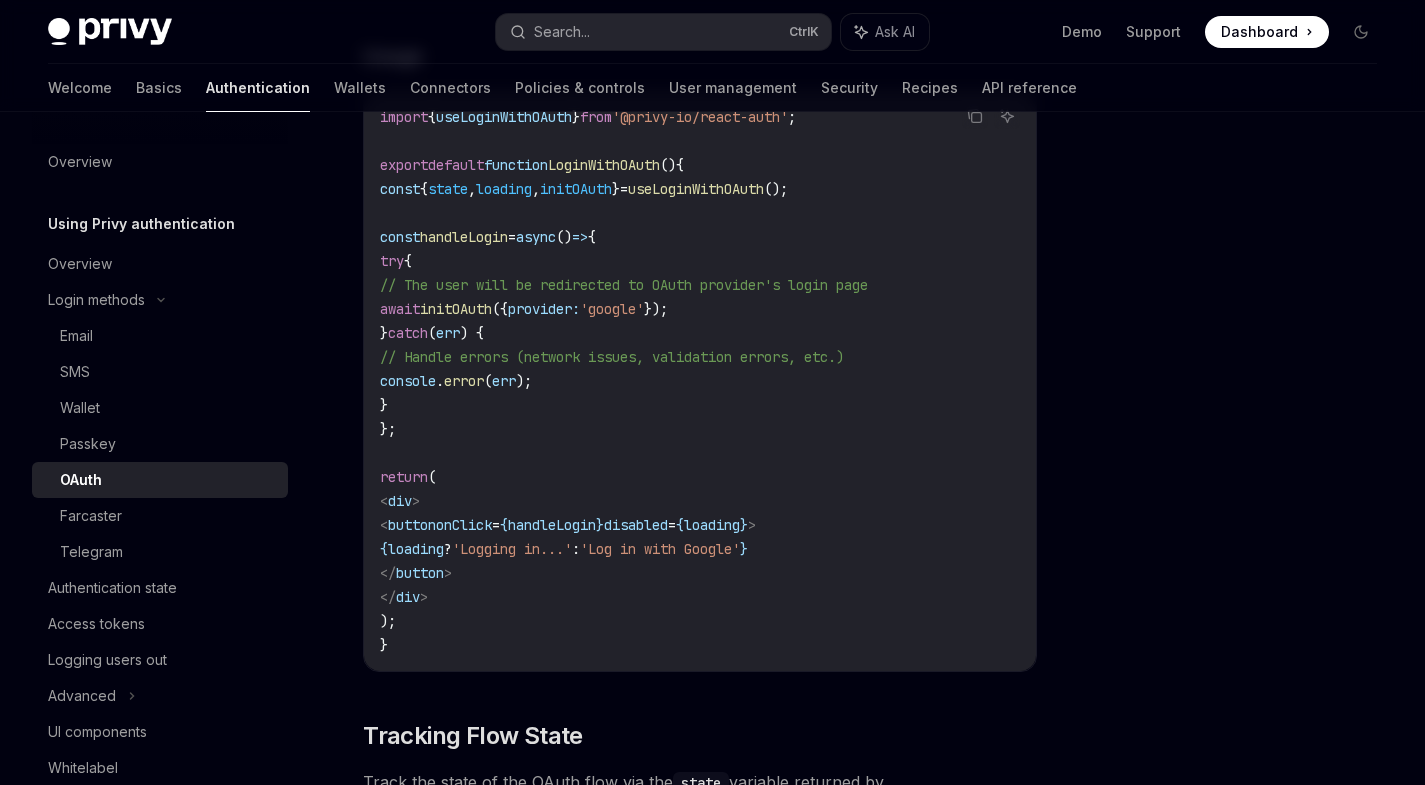 click on "div" at bounding box center [408, 597] 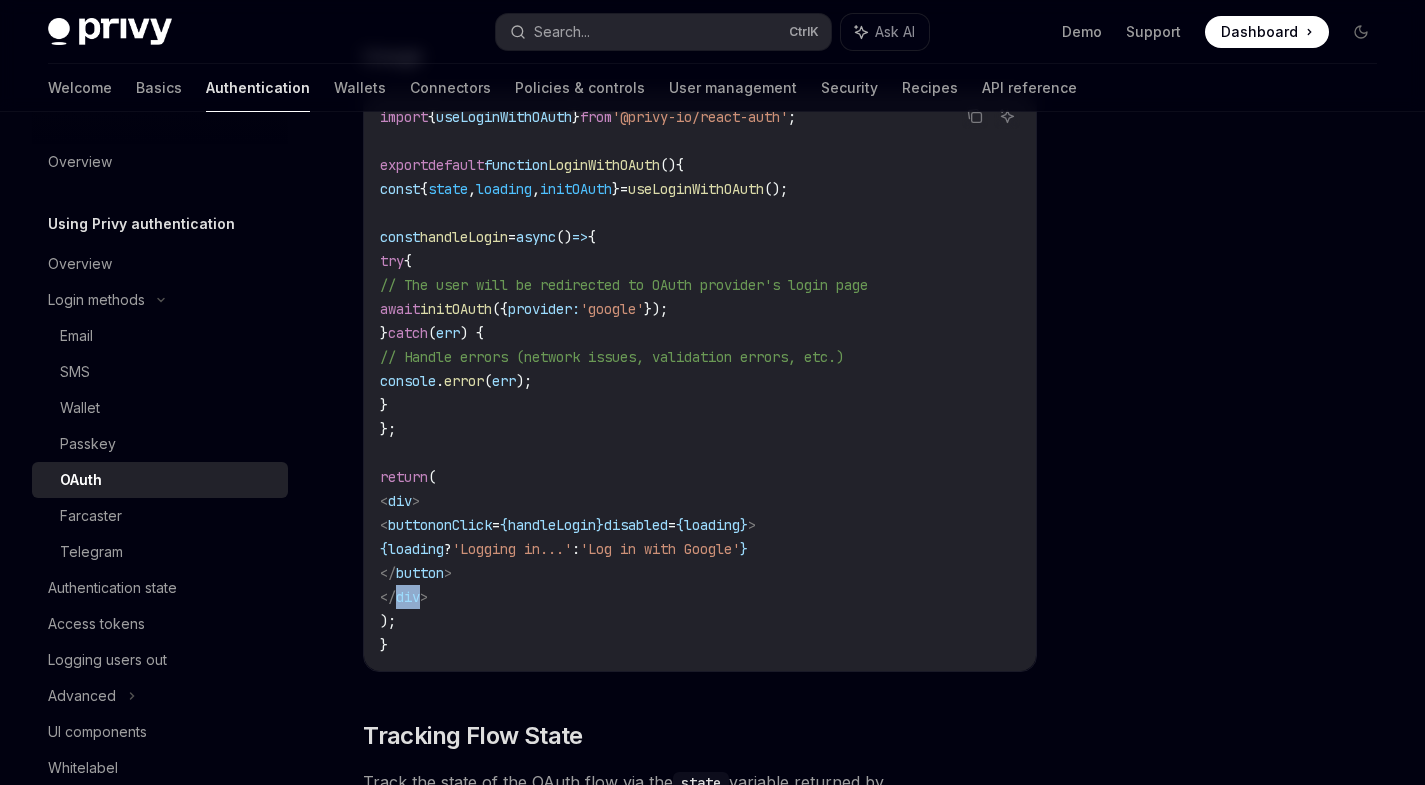 click on "div" at bounding box center [408, 597] 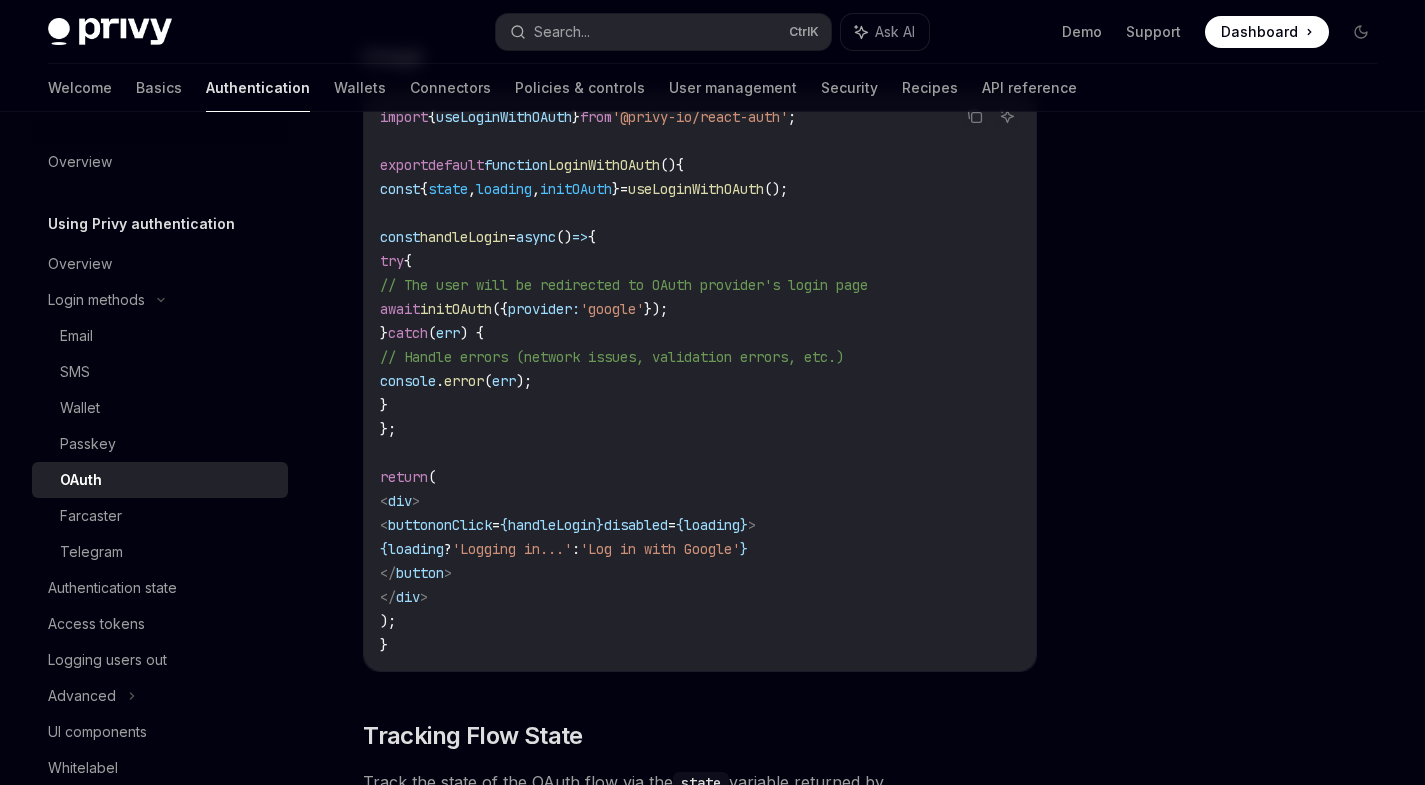 click on "The  React  SDK supports OAuth login with  Google, Apple, Twitter, GitHub, Discord, LinkedIn, Spotify, TikTok, Instagram, and Line . For all other OAuth providers, you can
use  JWT-based authentication . To authenticate your users with Privy’s out of the box UIs, check out UI components  here . Use  initOAuth  from the  useLoginWithOAuth  hook to trigger the OAuth login flow. Copy Ask AI initOAuth : ({  provider :  OAuthProviderType ,  disableSignup ?:  boolean  })  =>  Promise < void >
​ provider OAuthProviderType required The OAuth provider to use for authentication. Valid values are:  'google' ,  'apple' ,  'twitter' ,
'github' ,  'discord' ,  'linkedin' ,  'spotify' ,  'tiktok' ,  'instagram' ,  'line' . ​ disableSignup boolean If set to true, the OAuth flow will only allow users to log in with existing accounts and prevent new account creation. ​ Usage Copy Ask AI import  {  useLoginWithOAuth  }  from  '@privy-io/react-auth' ;
export  default  function  LoginWithOAuth ()  {
const  {  =" at bounding box center [700, 1459] 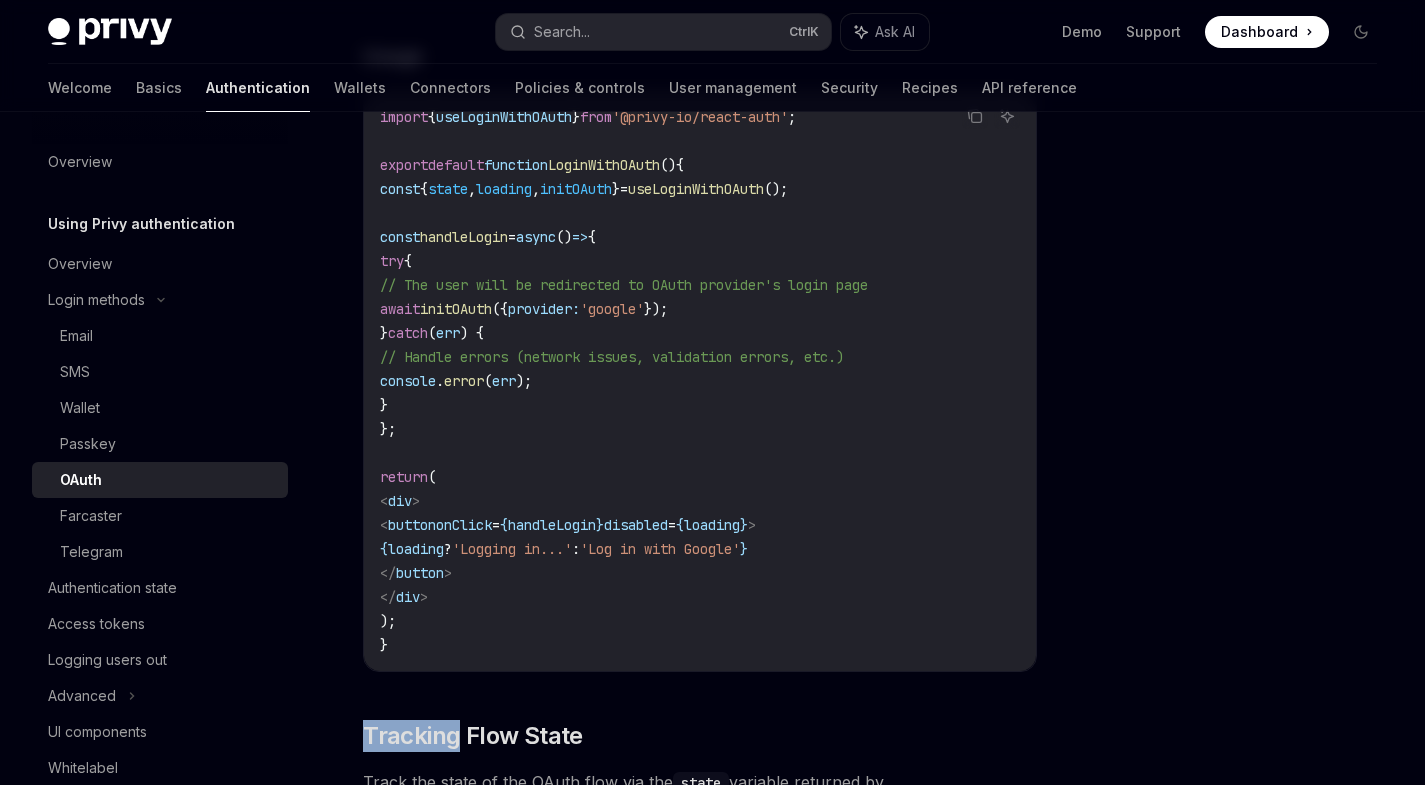 click on "The  React  SDK supports OAuth login with  Google, Apple, Twitter, GitHub, Discord, LinkedIn, Spotify, TikTok, Instagram, and Line . For all other OAuth providers, you can
use  JWT-based authentication . To authenticate your users with Privy’s out of the box UIs, check out UI components  here . Use  initOAuth  from the  useLoginWithOAuth  hook to trigger the OAuth login flow. Copy Ask AI initOAuth : ({  provider :  OAuthProviderType ,  disableSignup ?:  boolean  })  =>  Promise < void >
​ provider OAuthProviderType required The OAuth provider to use for authentication. Valid values are:  'google' ,  'apple' ,  'twitter' ,
'github' ,  'discord' ,  'linkedin' ,  'spotify' ,  'tiktok' ,  'instagram' ,  'line' . ​ disableSignup boolean If set to true, the OAuth flow will only allow users to log in with existing accounts and prevent new account creation. ​ Usage Copy Ask AI import  {  useLoginWithOAuth  }  from  '@privy-io/react-auth' ;
export  default  function  LoginWithOAuth ()  {
const  {  =" at bounding box center (700, 1459) 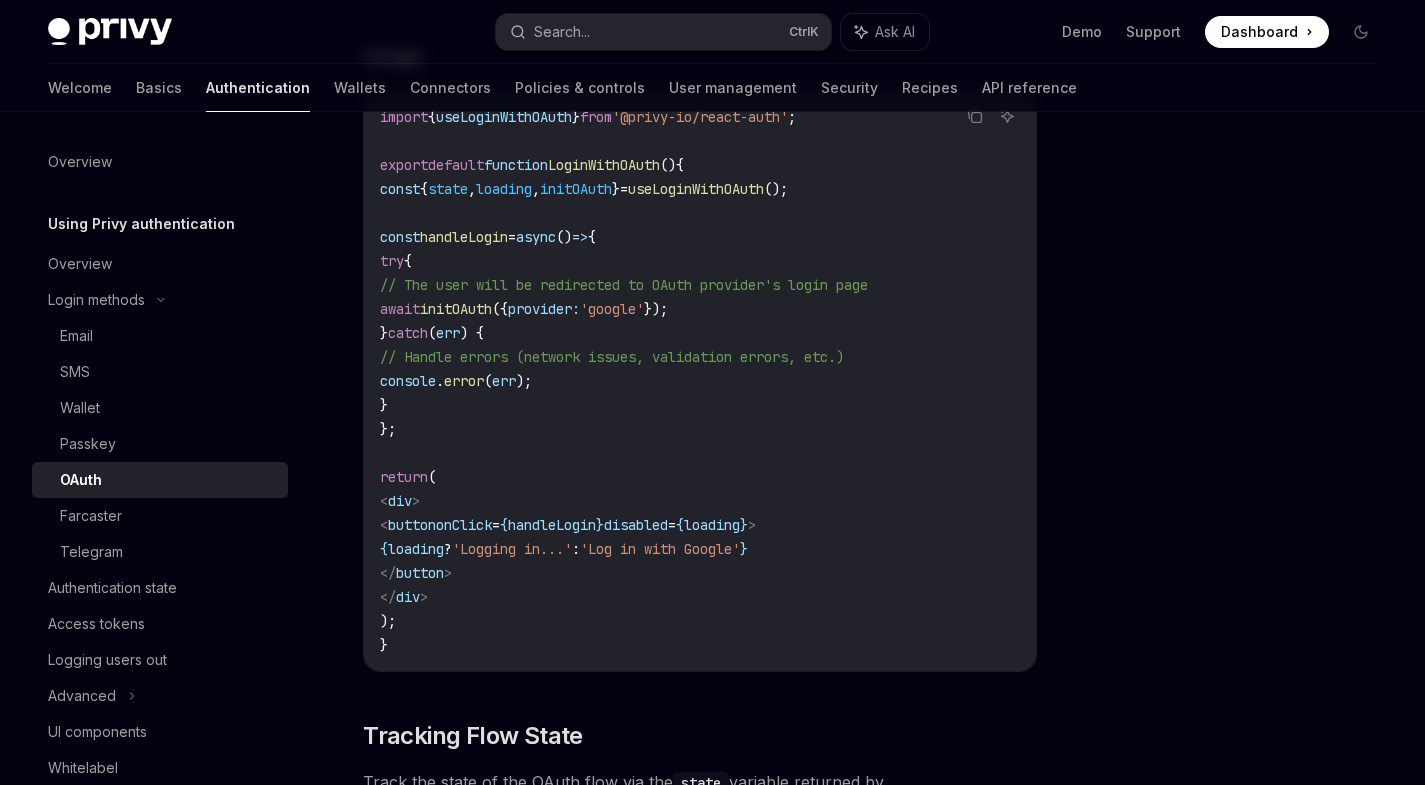 click on "import  {  useLoginWithOAuth  }  from  '@privy-io/react-auth' ;
export  default  function  LoginWithOAuth ()  {
const  {  state ,  loading ,  initOAuth  }  =  useLoginWithOAuth ();
const  handleLogin  =  async  ()  =>  {
try  {
// The user will be redirected to OAuth provider's login page
await  initOAuth ({  provider:  'google'  });
}  catch  ( err ) {
// Handle errors (network issues, validation errors, etc.)
console . error ( err );
}
};
return  (
< div >
< button  onClick = { handleLogin }  disabled = { loading } >
{ loading  ?  'Logging in...'  :  'Log in with Google' }
</ button >
</ div >
);
}" at bounding box center (700, 381) 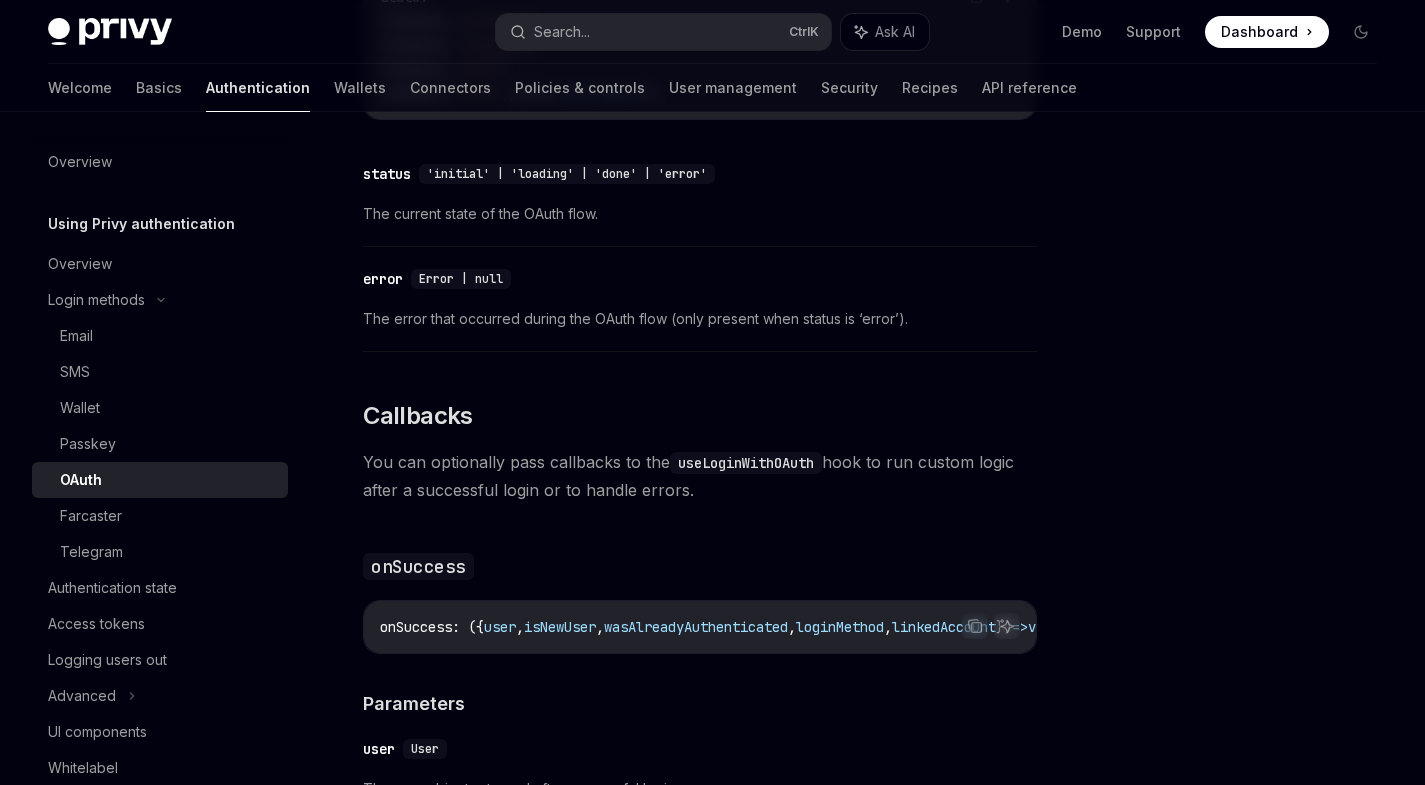 scroll, scrollTop: 2102, scrollLeft: 0, axis: vertical 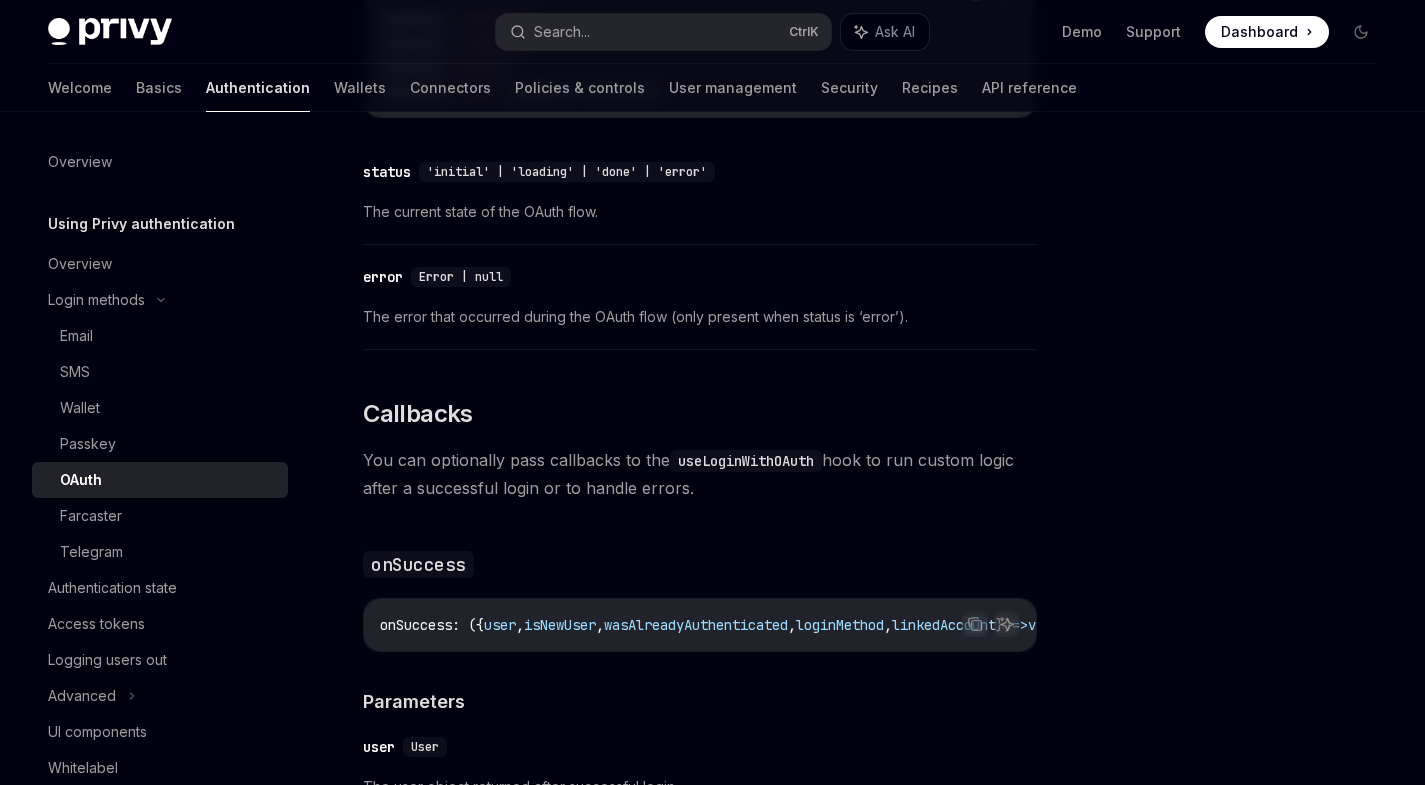 drag, startPoint x: 529, startPoint y: 630, endPoint x: 605, endPoint y: 639, distance: 76.53104 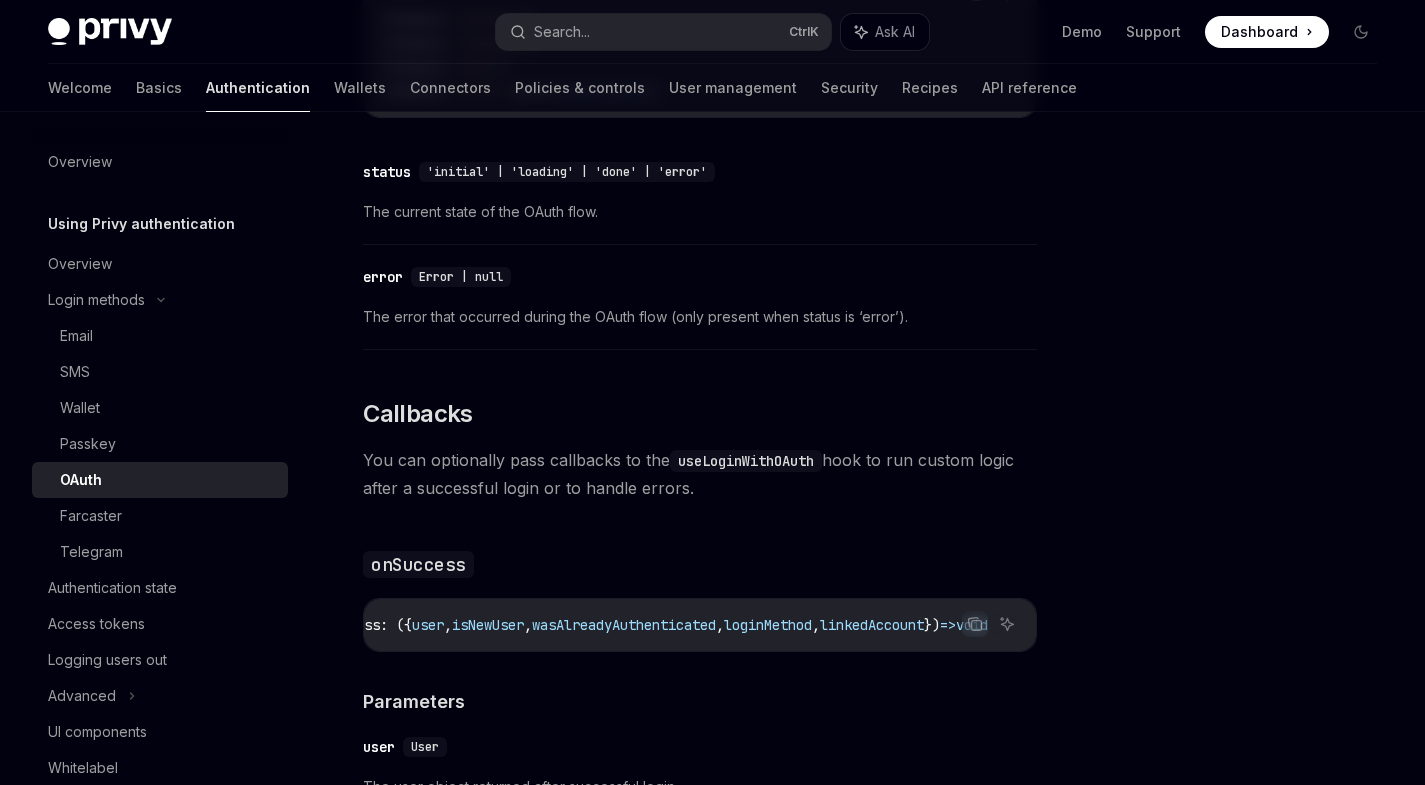 scroll, scrollTop: 0, scrollLeft: 0, axis: both 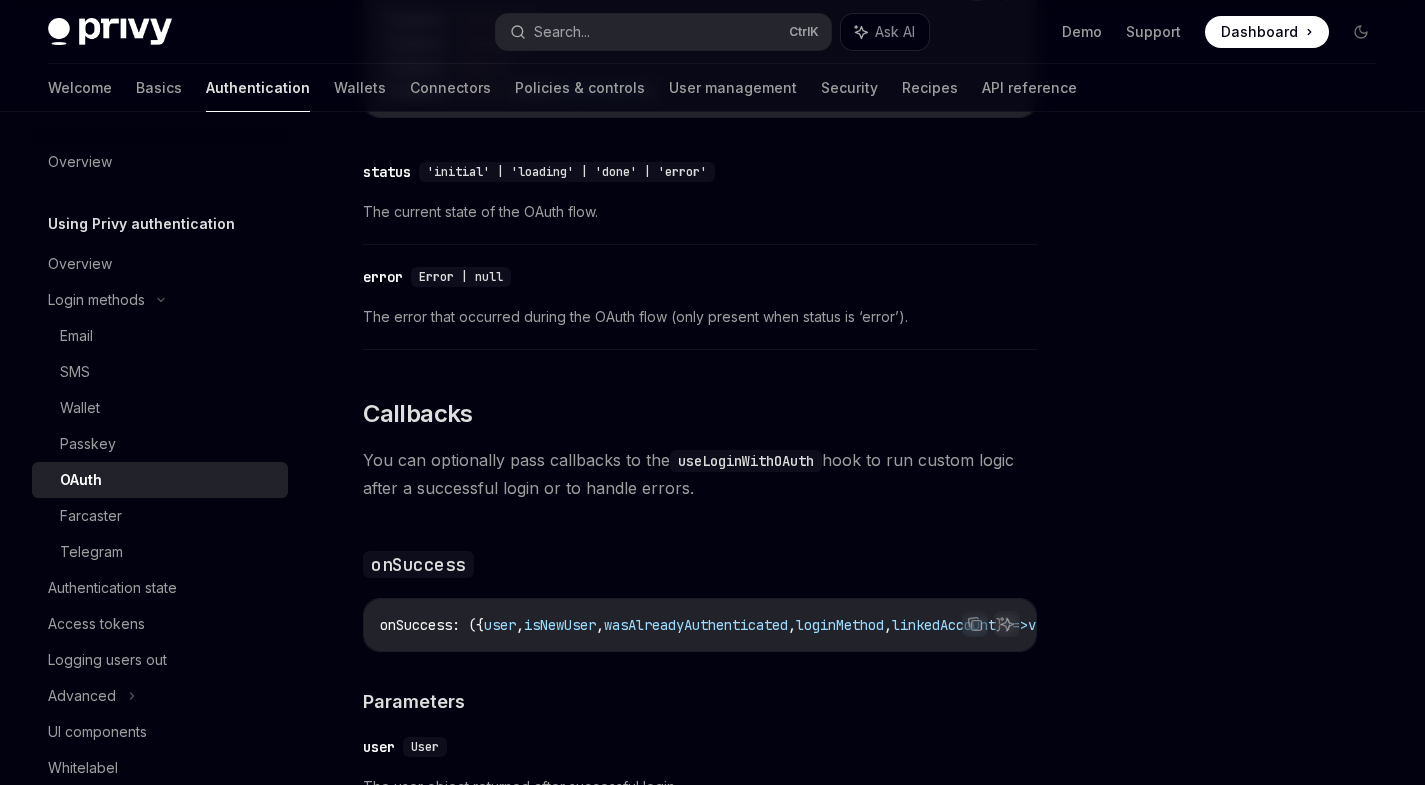 drag, startPoint x: 540, startPoint y: 604, endPoint x: 663, endPoint y: 637, distance: 127.349915 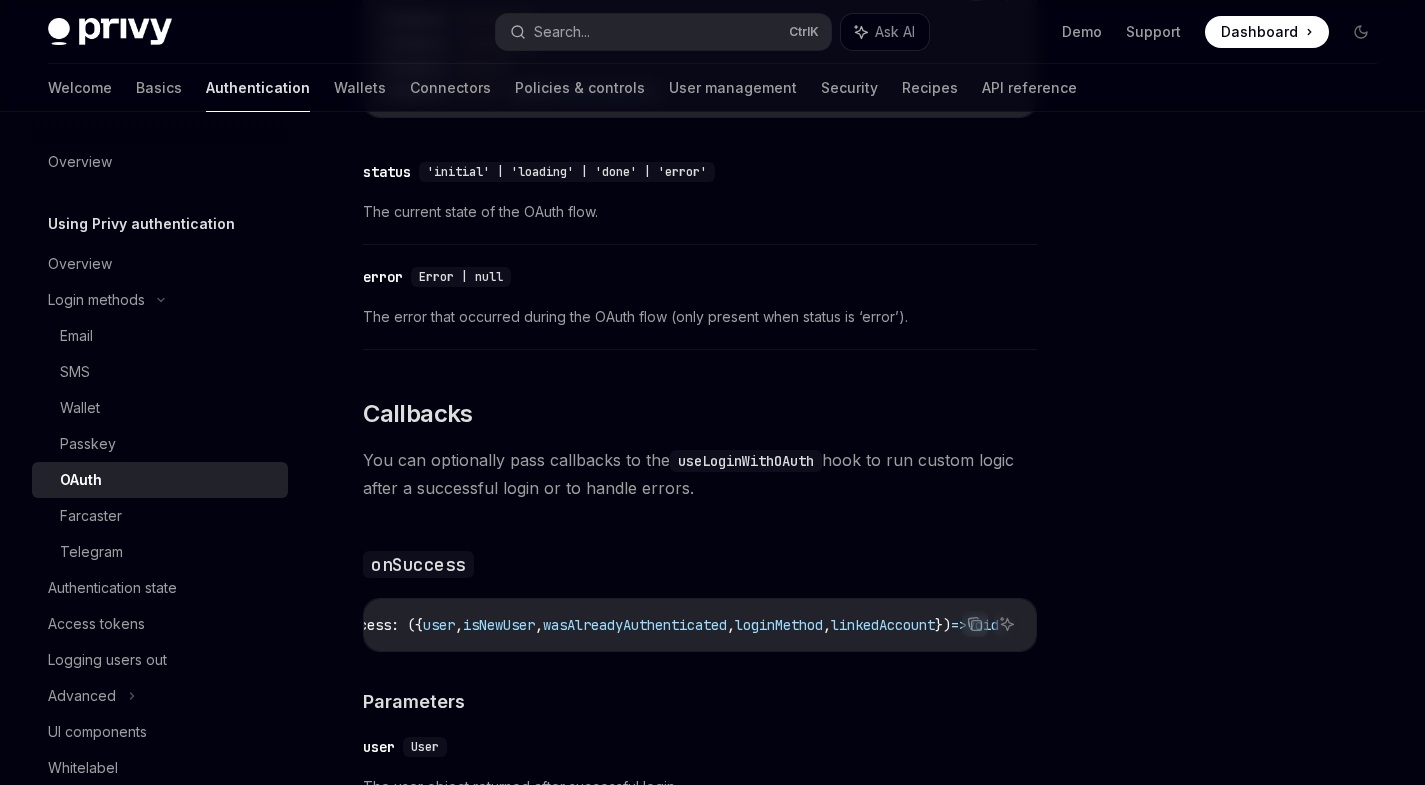 scroll, scrollTop: 0, scrollLeft: 0, axis: both 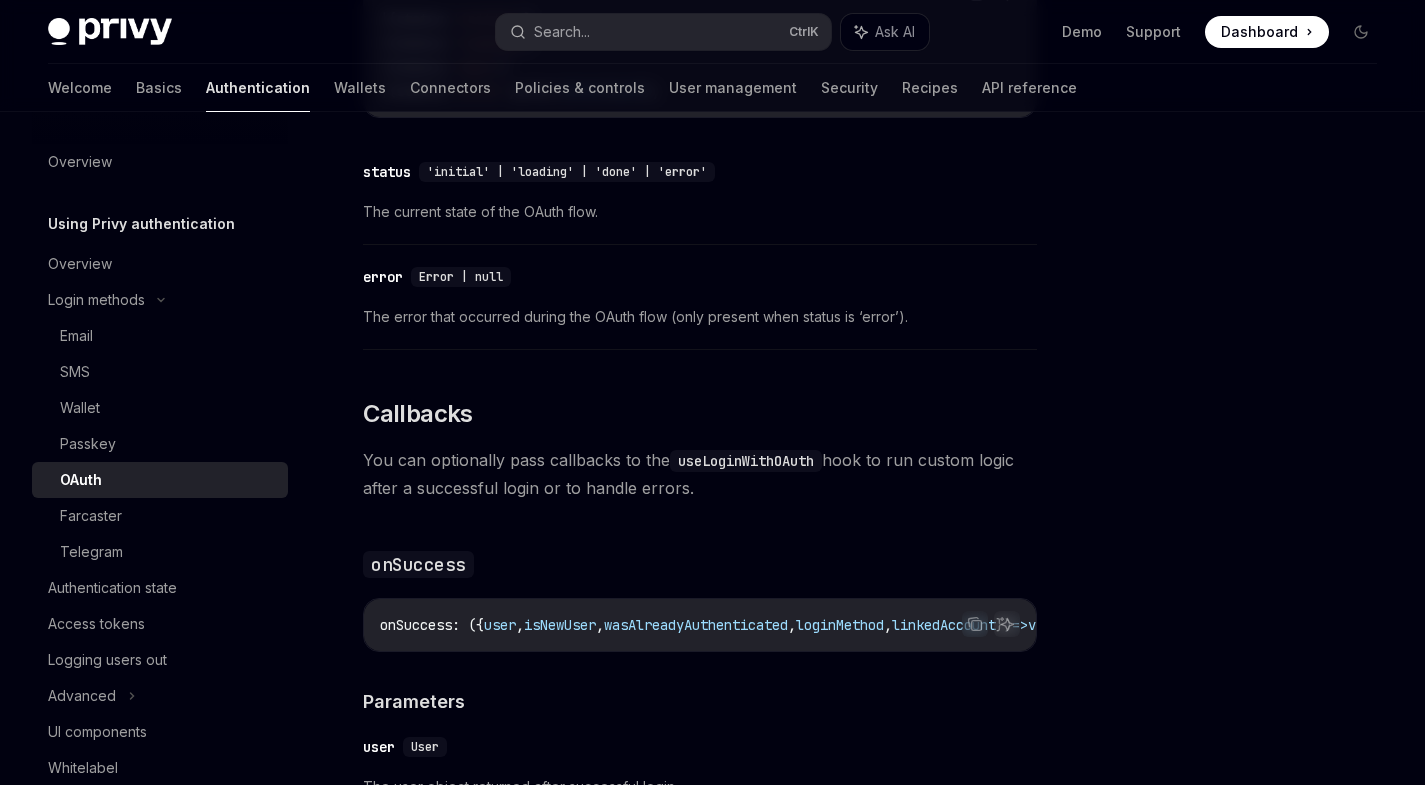 click on "The  React  SDK supports OAuth login with  Google, Apple, Twitter, GitHub, Discord, LinkedIn, Spotify, TikTok, Instagram, and Line . For all other OAuth providers, you can
use  JWT-based authentication . To authenticate your users with Privy’s out of the box UIs, check out UI components  here . Use  initOAuth  from the  useLoginWithOAuth  hook to trigger the OAuth login flow. Copy Ask AI initOAuth : ({  provider :  OAuthProviderType ,  disableSignup ?:  boolean  })  =>  Promise < void >
​ provider OAuthProviderType required The OAuth provider to use for authentication. Valid values are:  'google' ,  'apple' ,  'twitter' ,
'github' ,  'discord' ,  'linkedin' ,  'spotify' ,  'tiktok' ,  'instagram' ,  'line' . ​ disableSignup boolean If set to true, the OAuth flow will only allow users to log in with existing accounts and prevent new account creation. ​ Usage Copy Ask AI import  {  useLoginWithOAuth  }  from  '@privy-io/react-auth' ;
export  default  function  LoginWithOAuth ()  {
const  {  =" at bounding box center (700, 583) 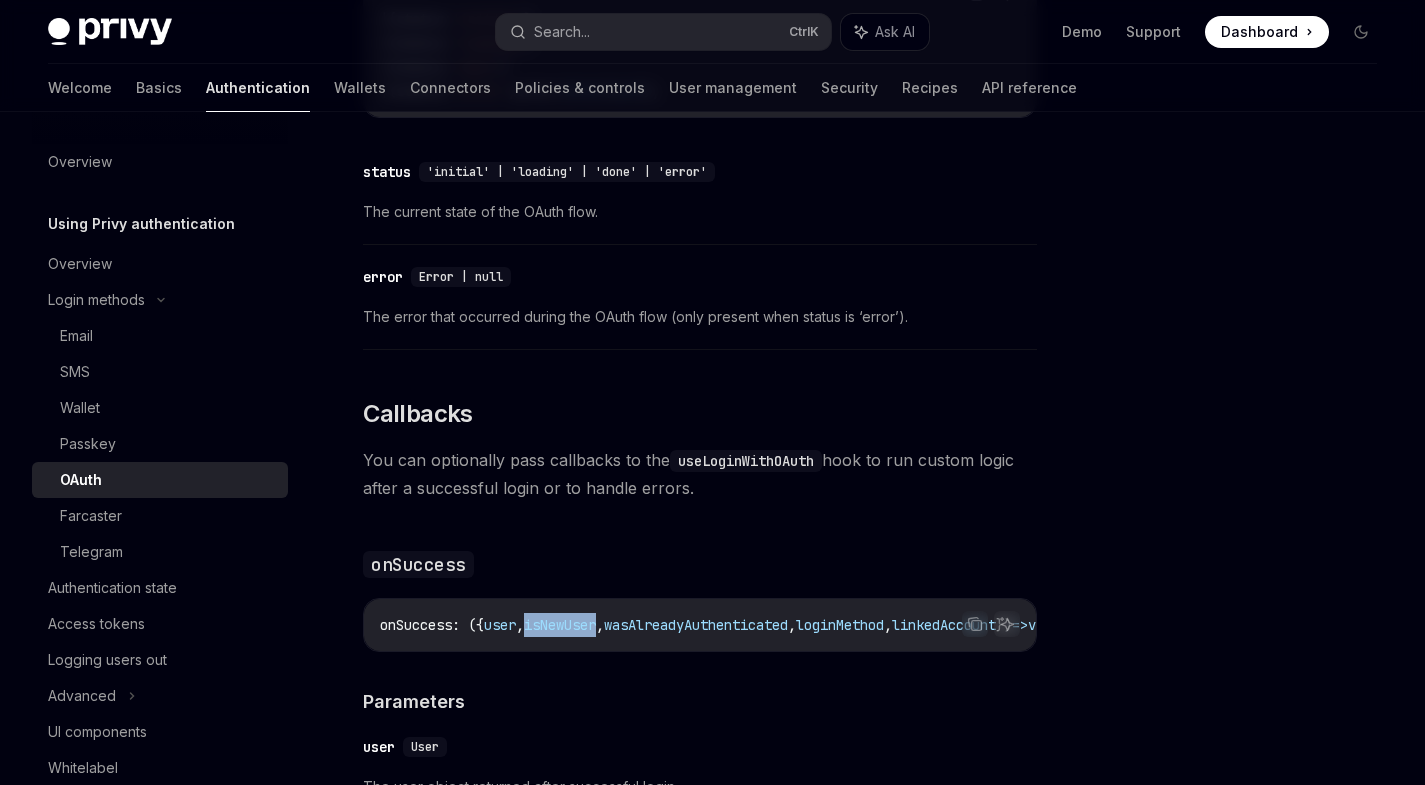 click on "isNewUser" at bounding box center [560, 625] 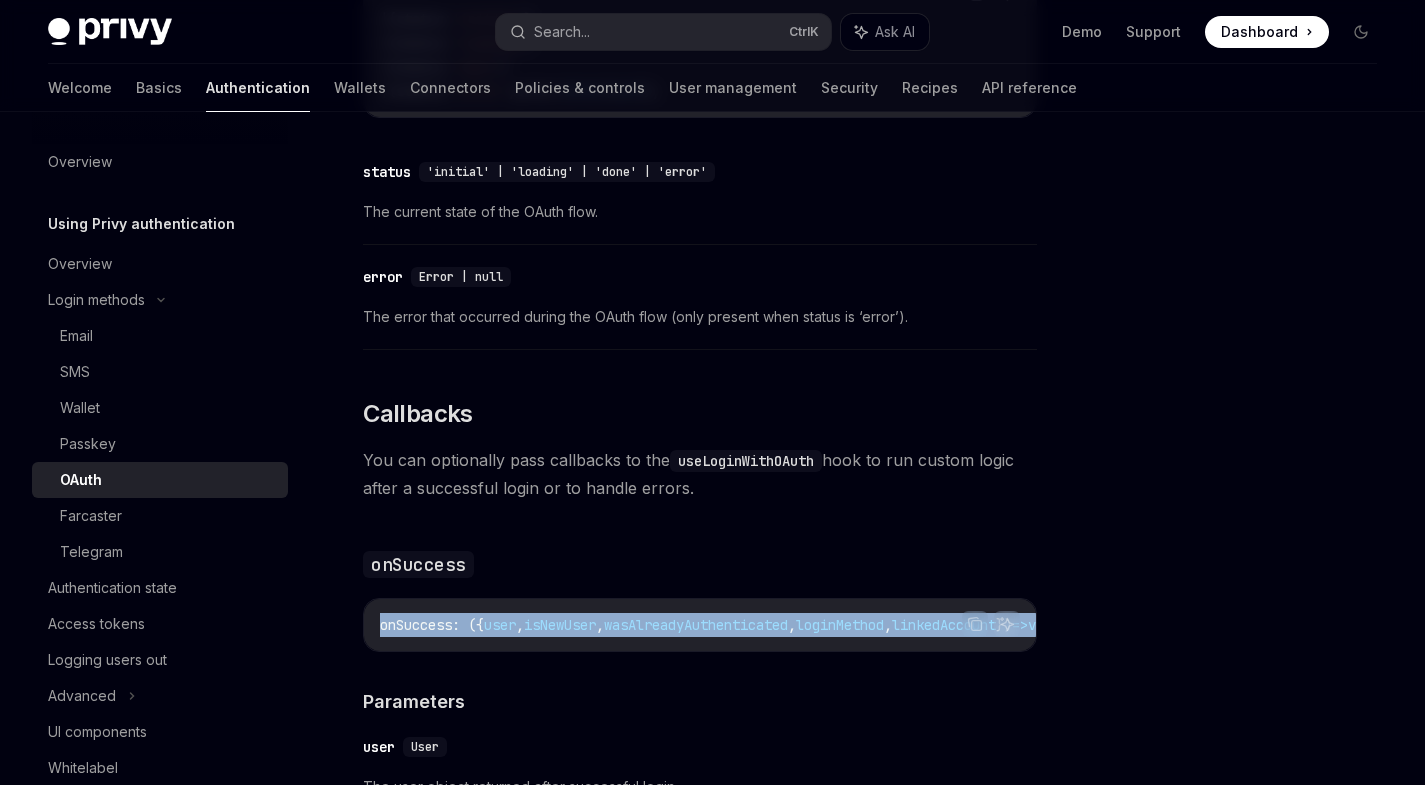 click on "isNewUser" at bounding box center [560, 625] 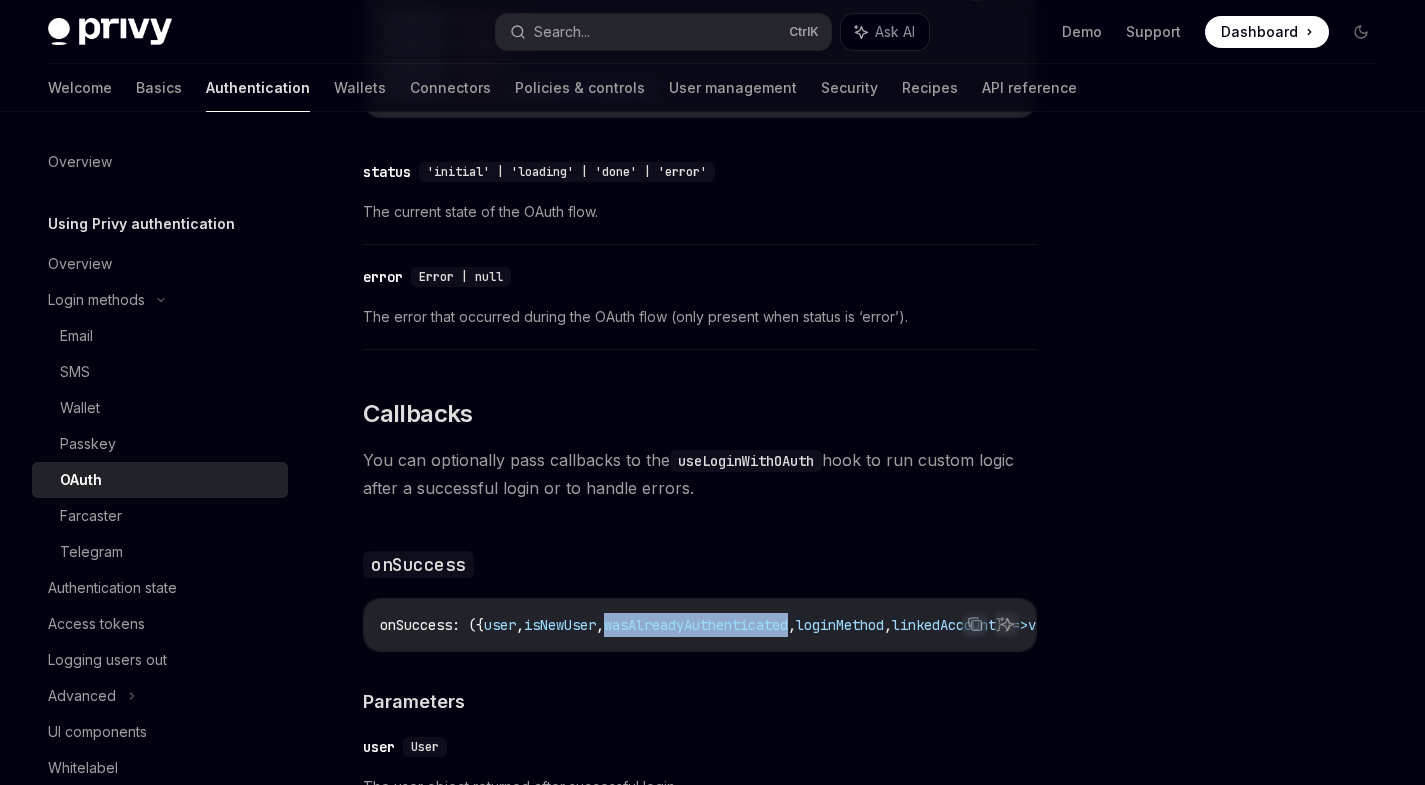 click on "wasAlreadyAuthenticated" at bounding box center [696, 625] 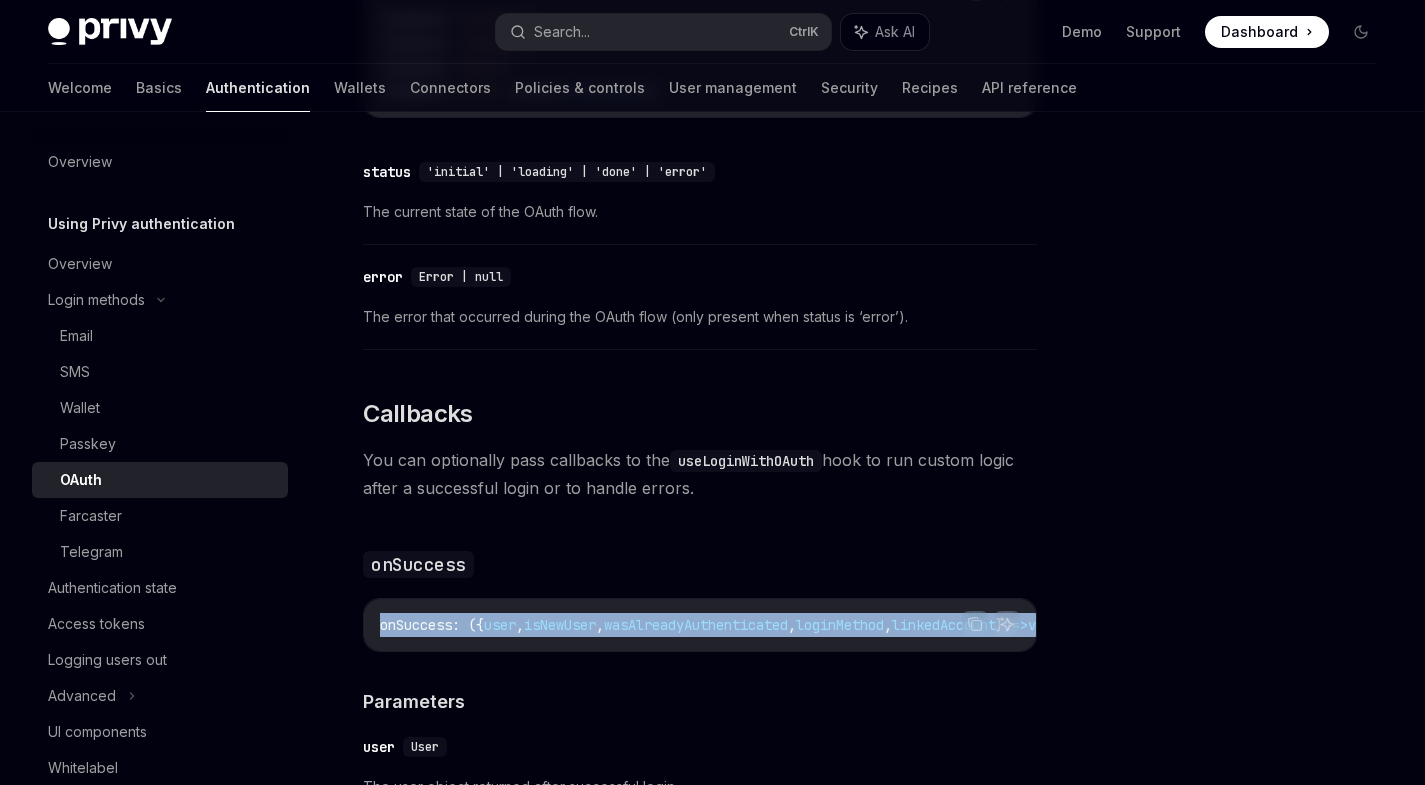 click on "wasAlreadyAuthenticated" at bounding box center [696, 625] 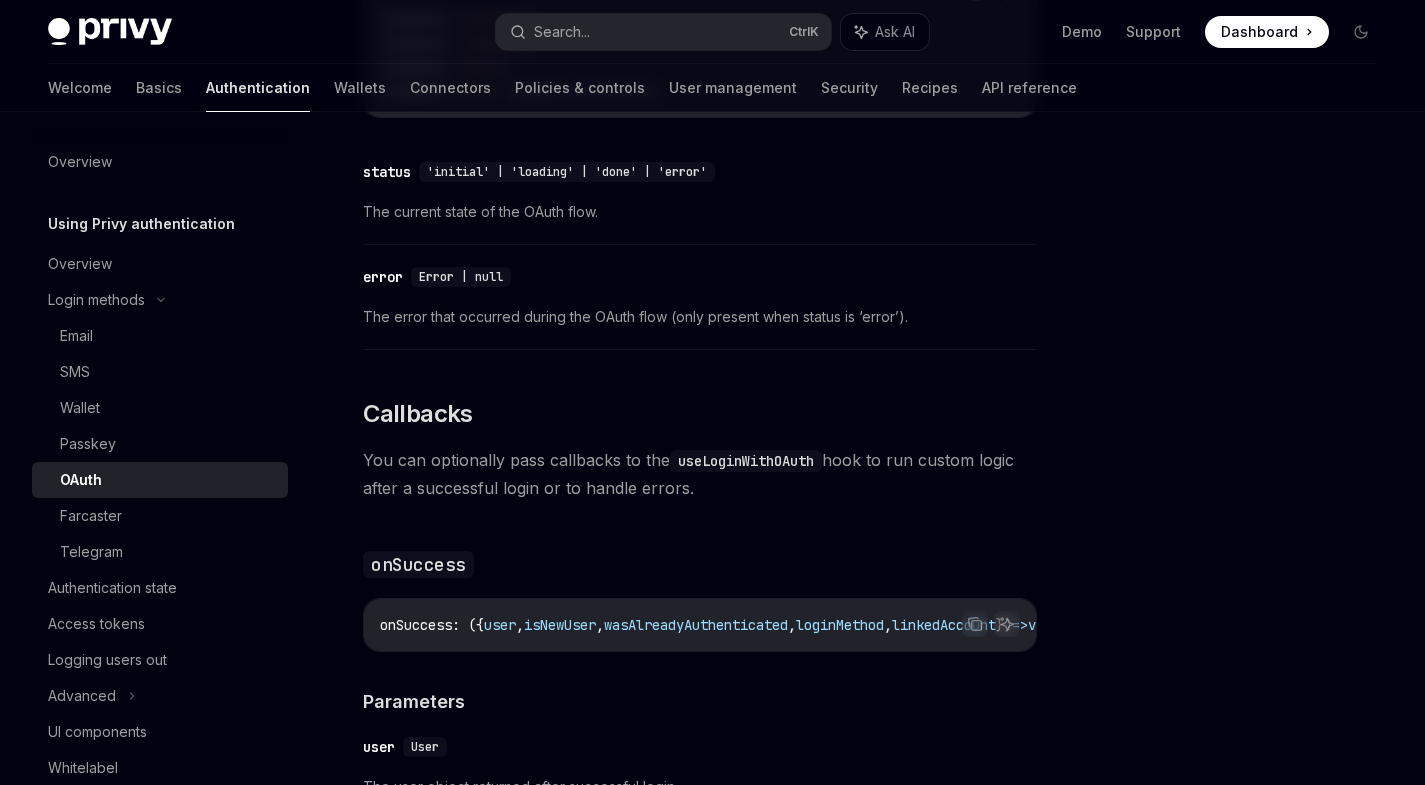 click on "onSuccess : ({ user ,  isNewUser ,  wasAlreadyAuthenticated ,  loginMethod ,  linkedAccount })  =>  void" at bounding box center (700, 625) 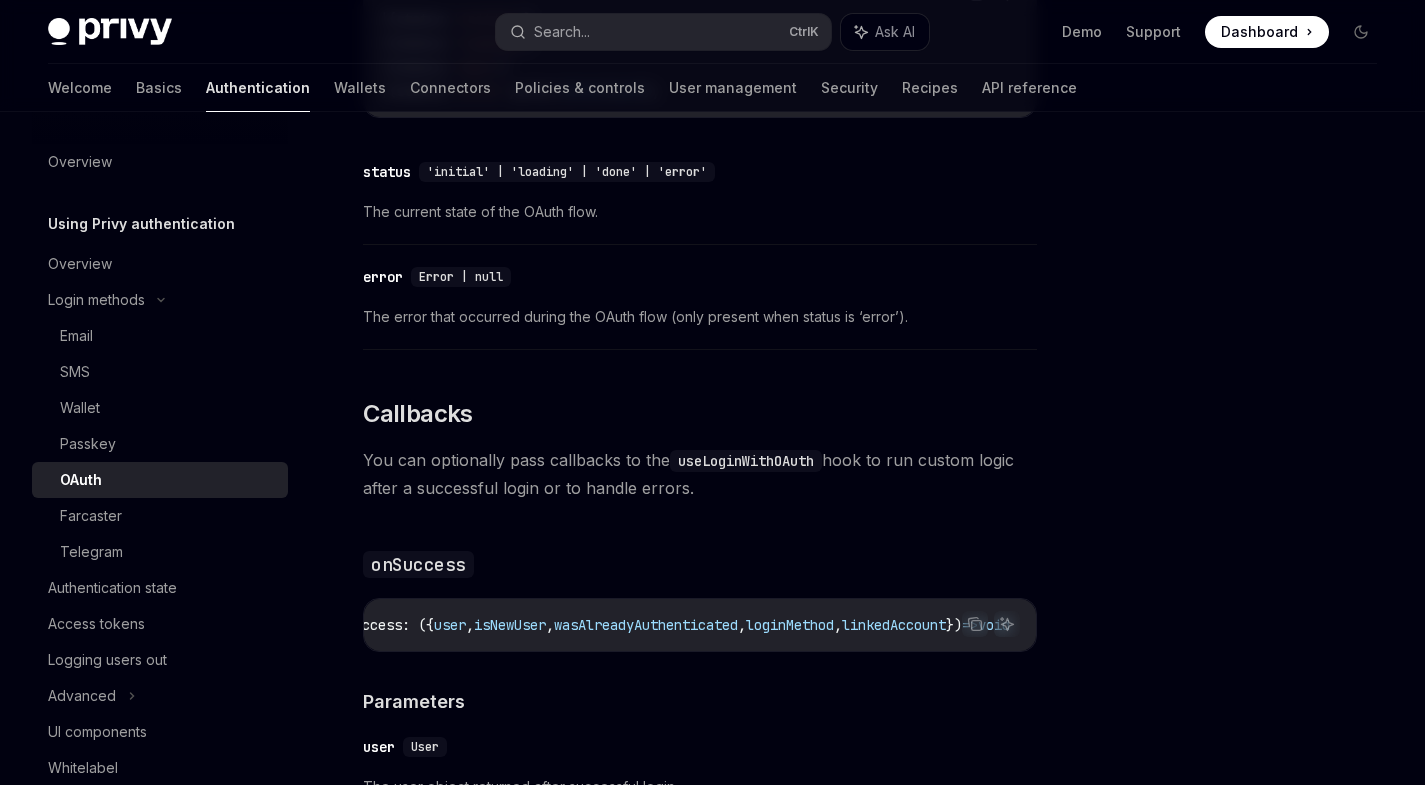 scroll, scrollTop: 0, scrollLeft: 0, axis: both 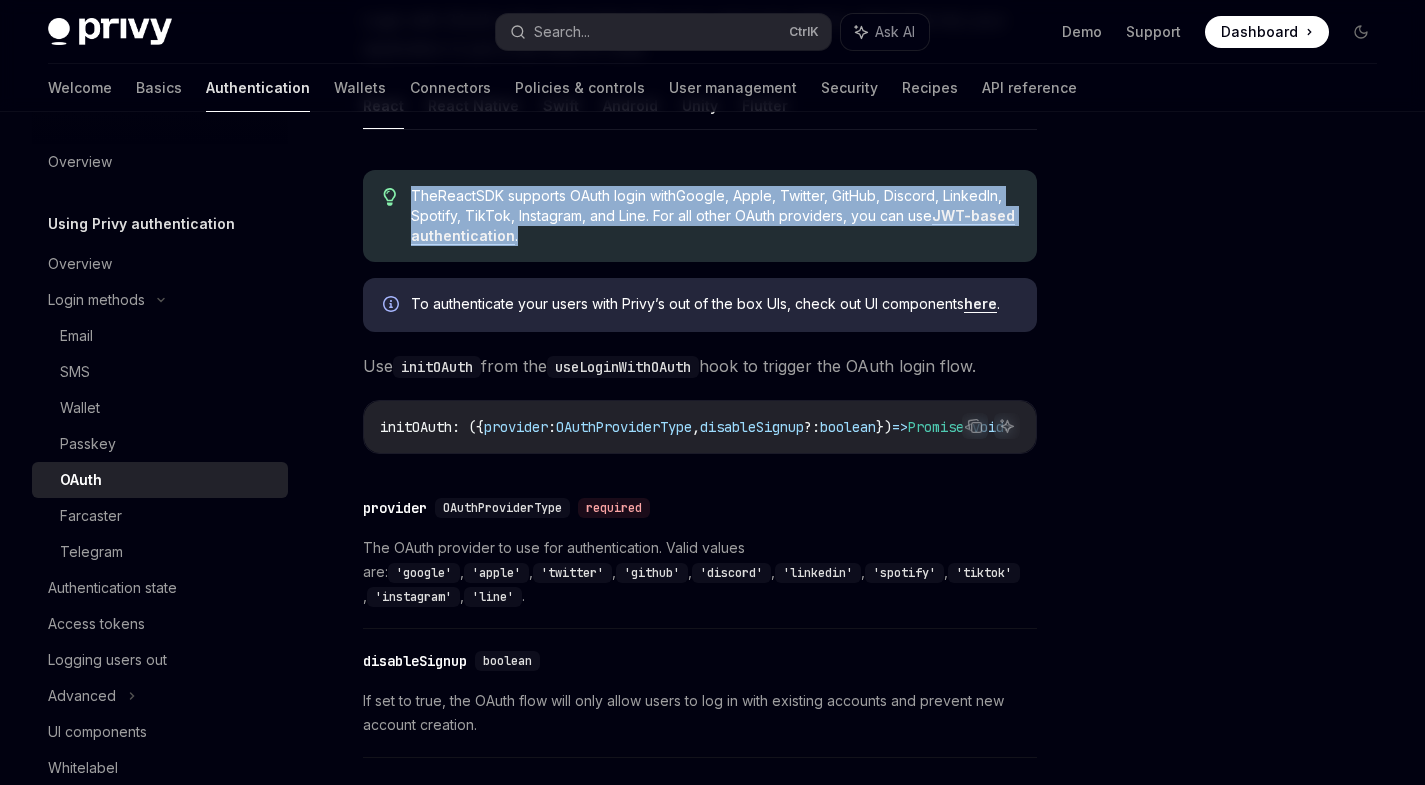 drag, startPoint x: 532, startPoint y: 180, endPoint x: 691, endPoint y: 255, distance: 175.80103 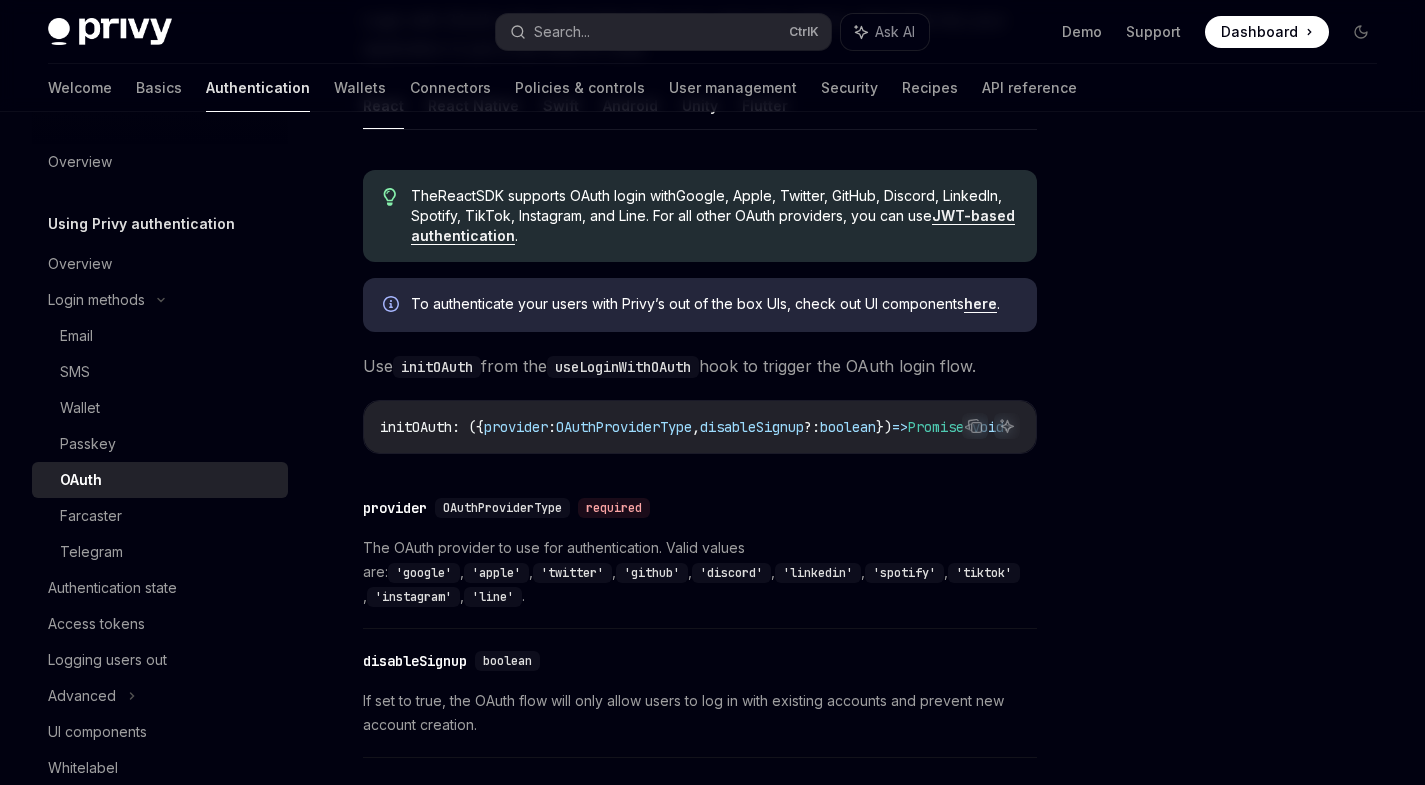 click on "The  React  SDK supports OAuth login with  Google, Apple, Twitter, GitHub, Discord, LinkedIn, Spotify, TikTok, Instagram, and Line . For all other OAuth providers, you can
use  JWT-based authentication ." at bounding box center [700, 216] 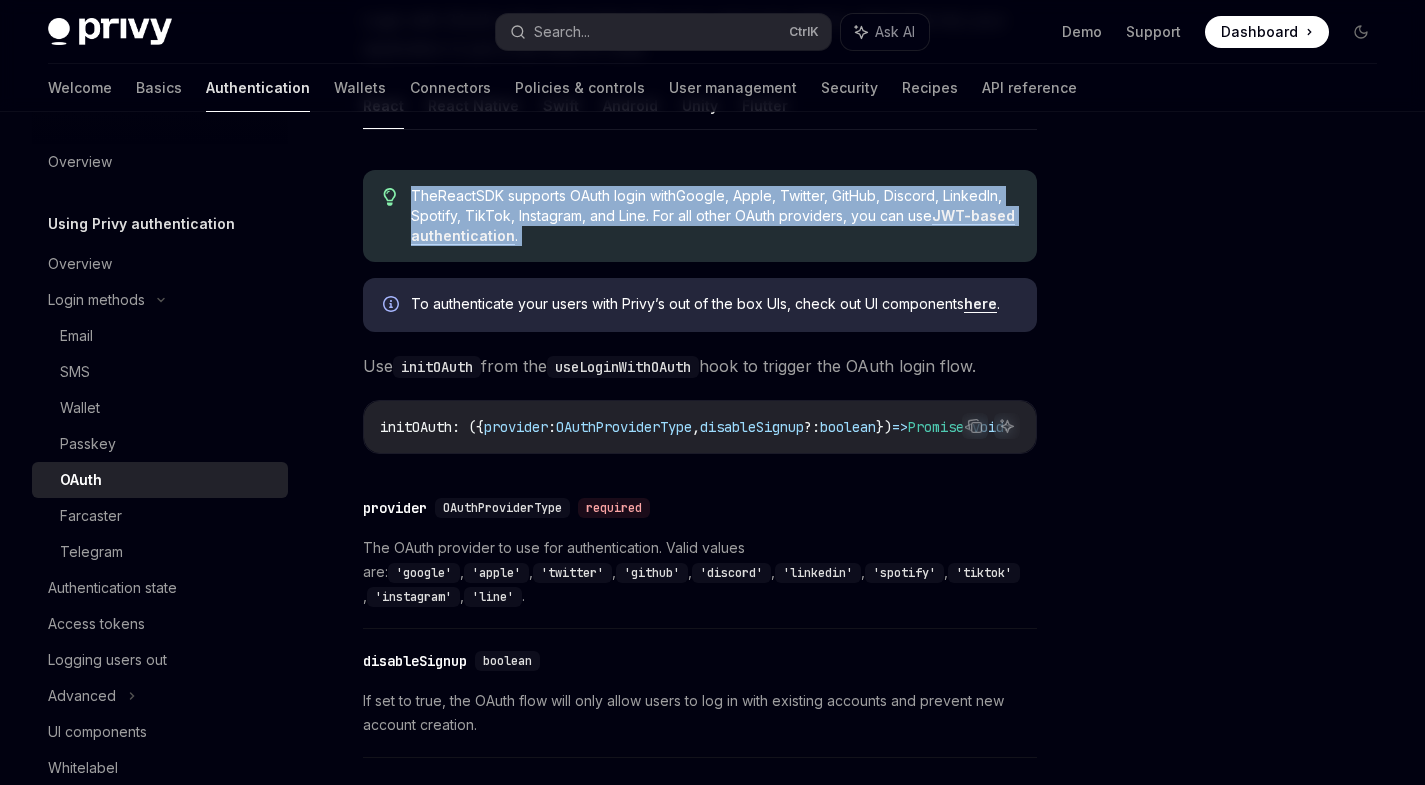 drag, startPoint x: 691, startPoint y: 255, endPoint x: 639, endPoint y: 166, distance: 103.077644 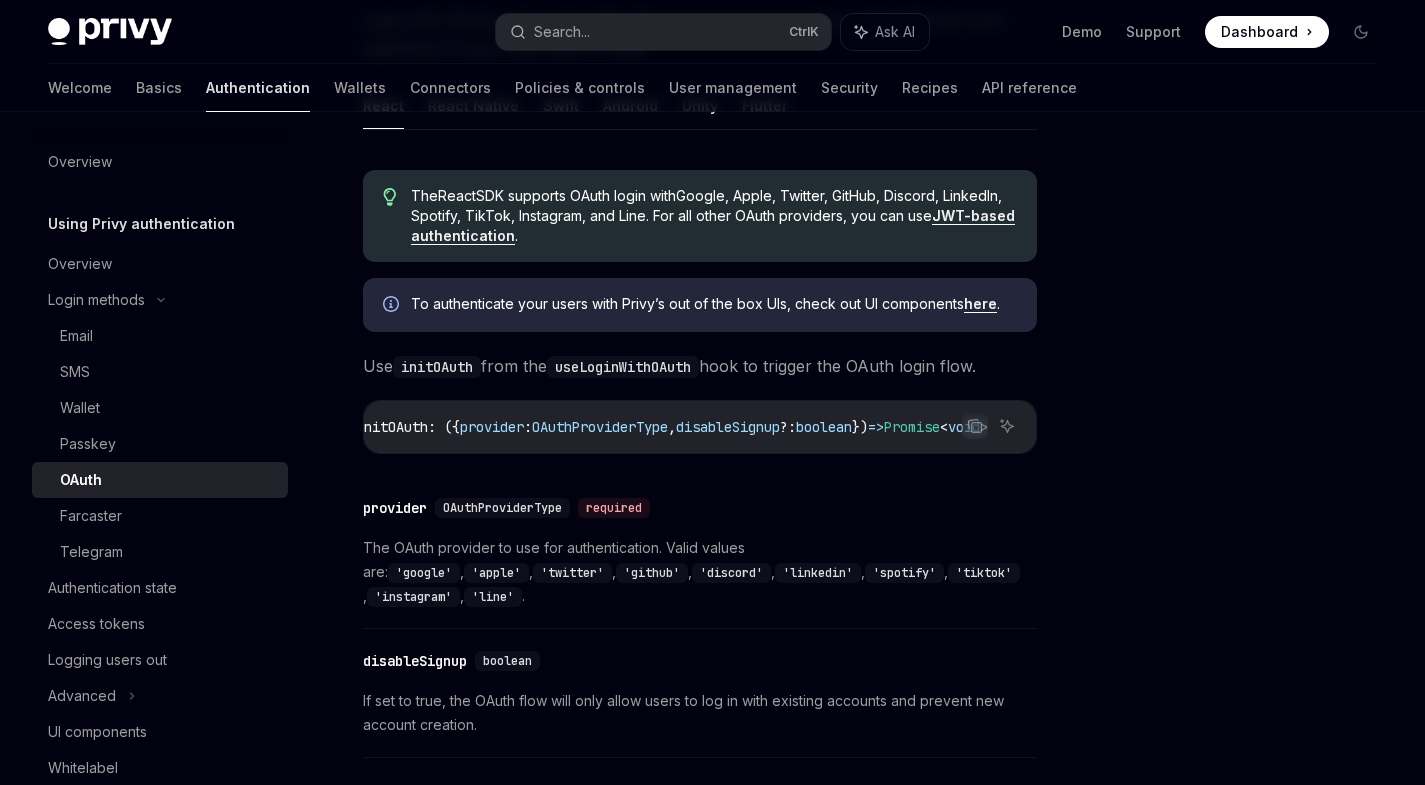 scroll, scrollTop: 0, scrollLeft: 0, axis: both 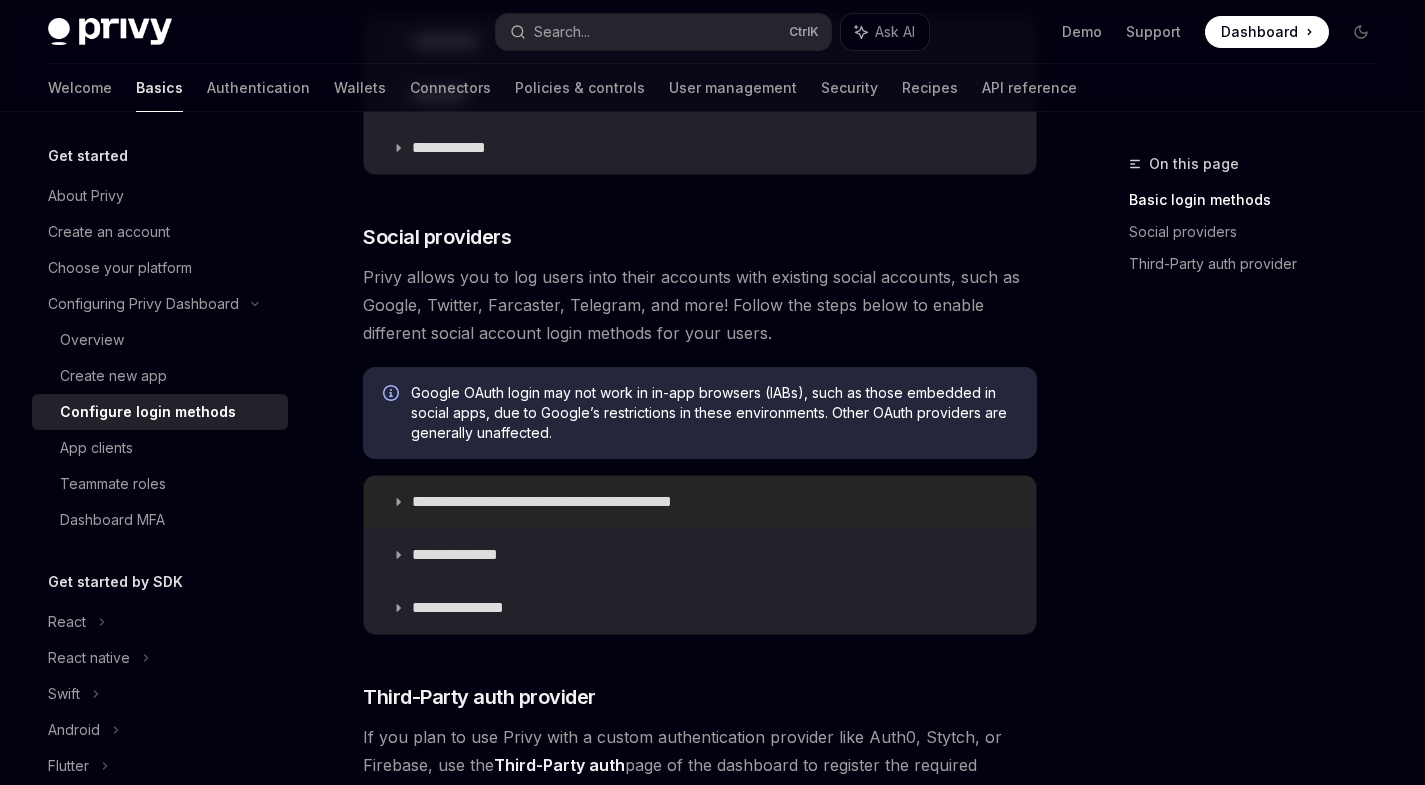 click on "**********" at bounding box center [577, 502] 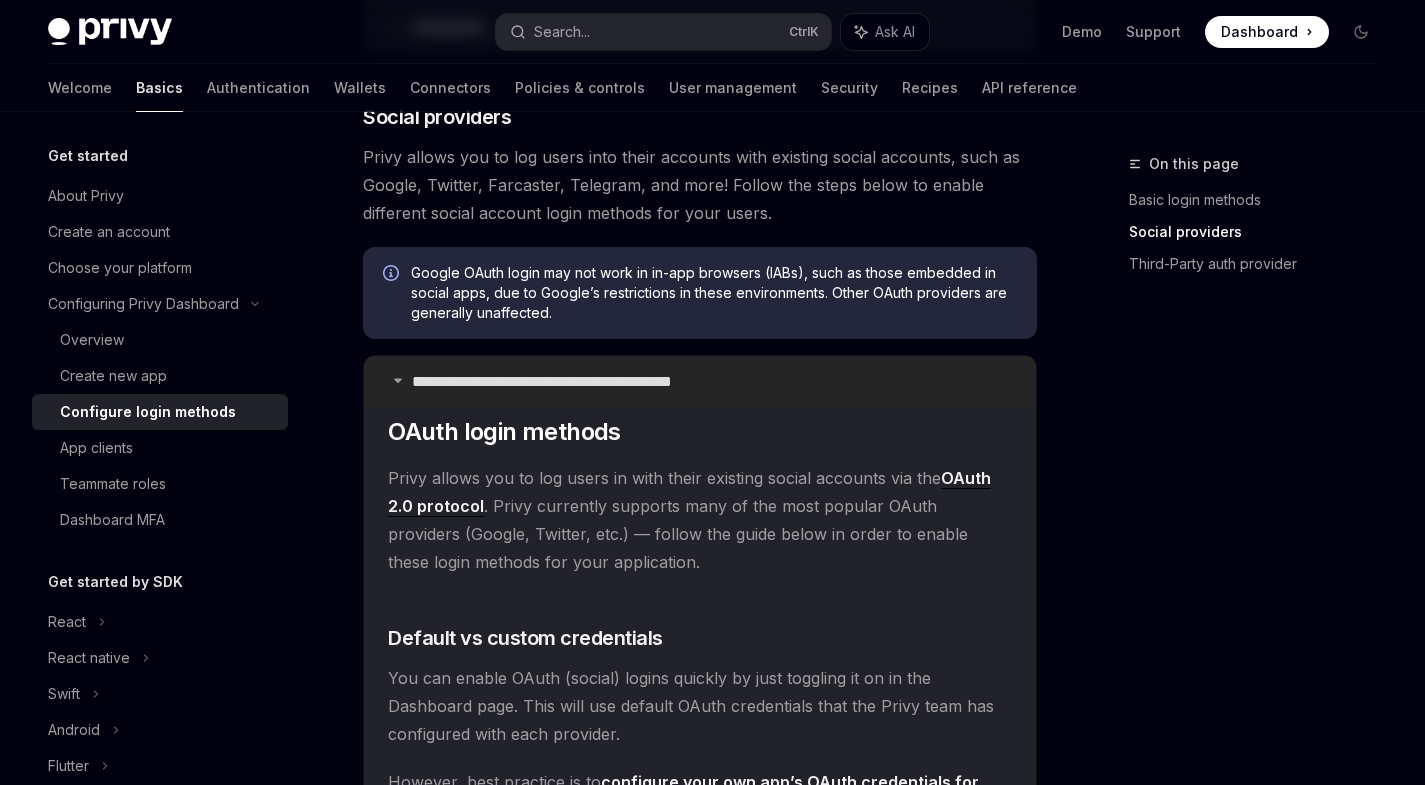 scroll, scrollTop: 677, scrollLeft: 0, axis: vertical 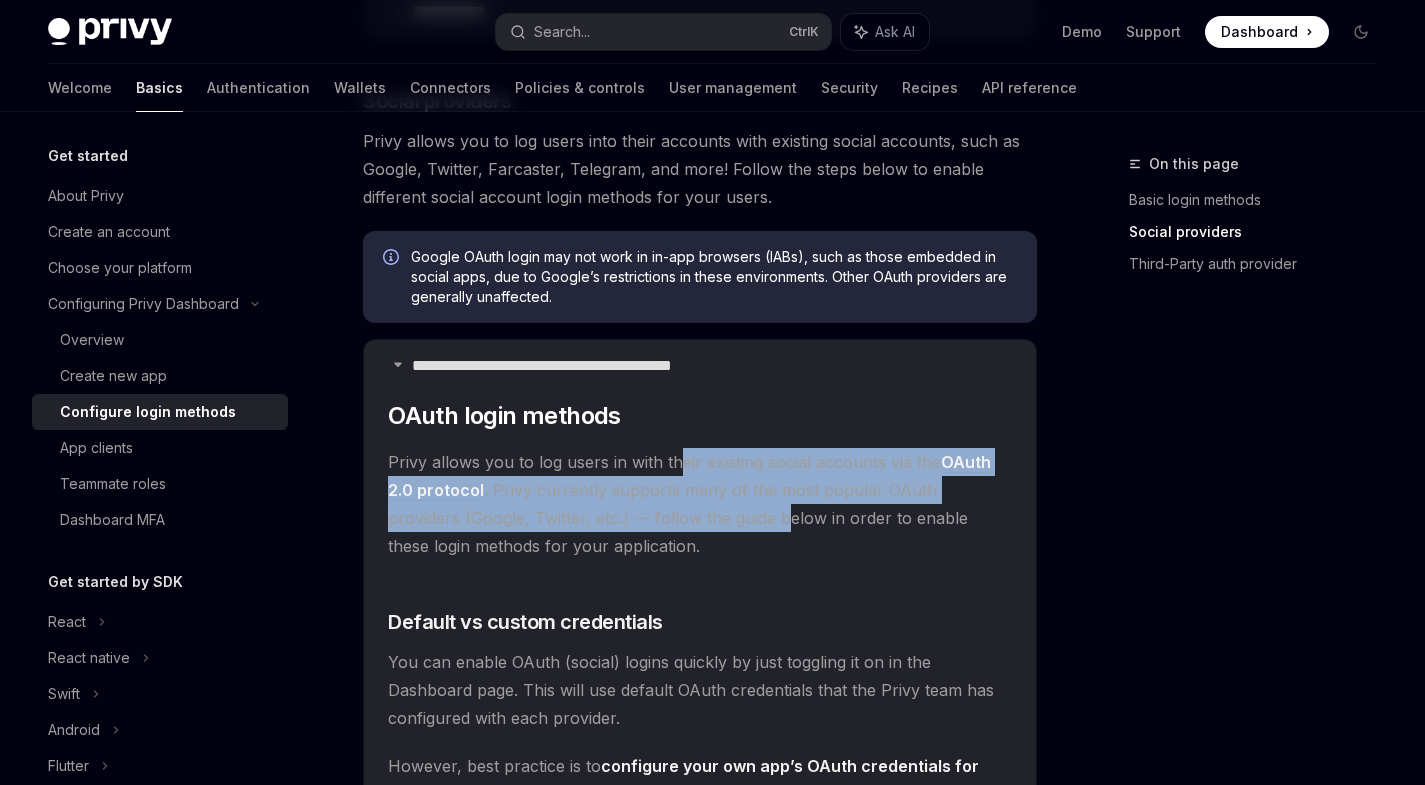 drag, startPoint x: 675, startPoint y: 458, endPoint x: 716, endPoint y: 545, distance: 96.17692 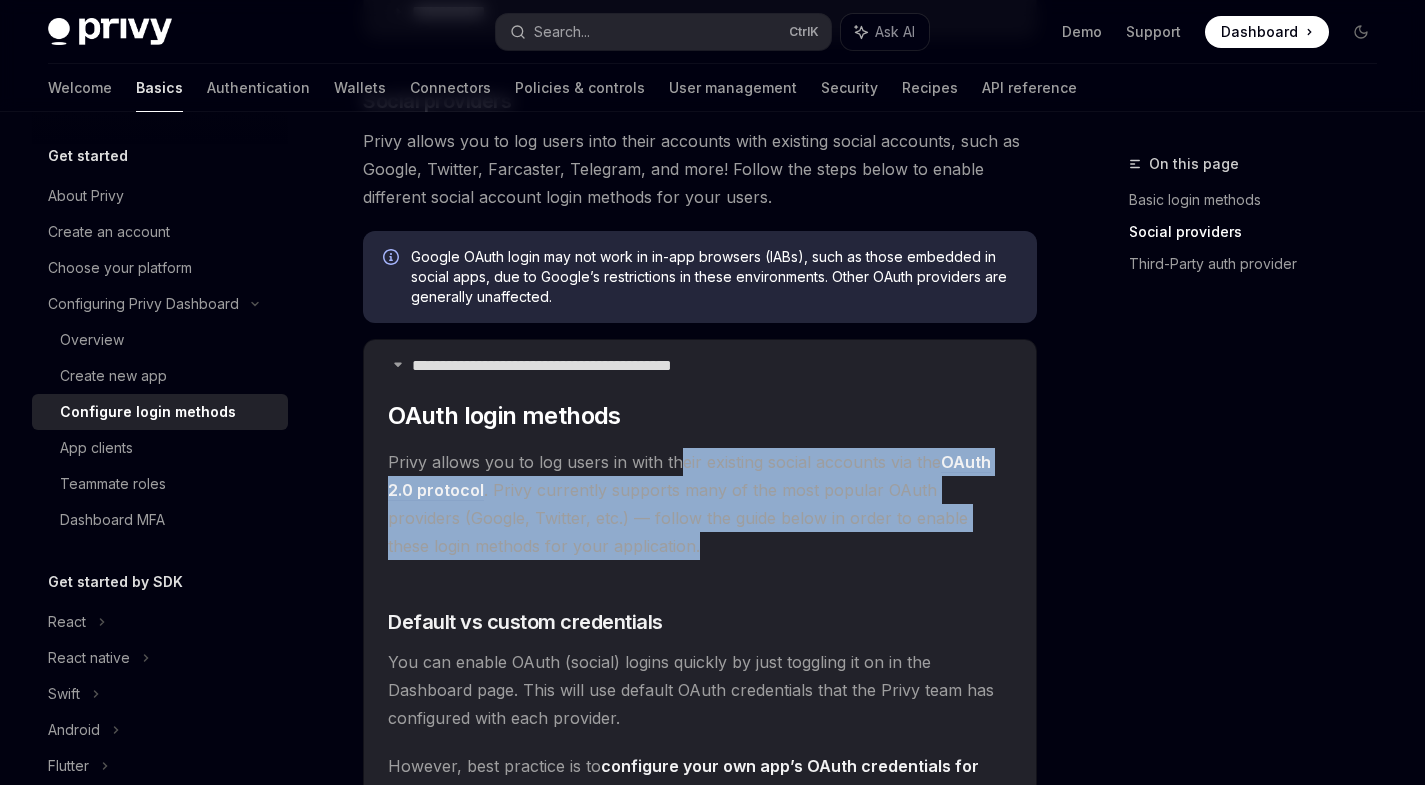 click on "Privy allows you to log users in with their existing social accounts via the  OAuth 2.0 protocol . Privy currently supports many of the most popular OAuth providers (Google, Twitter, etc.) — follow the guide below in order to enable these login methods for your application." at bounding box center [700, 504] 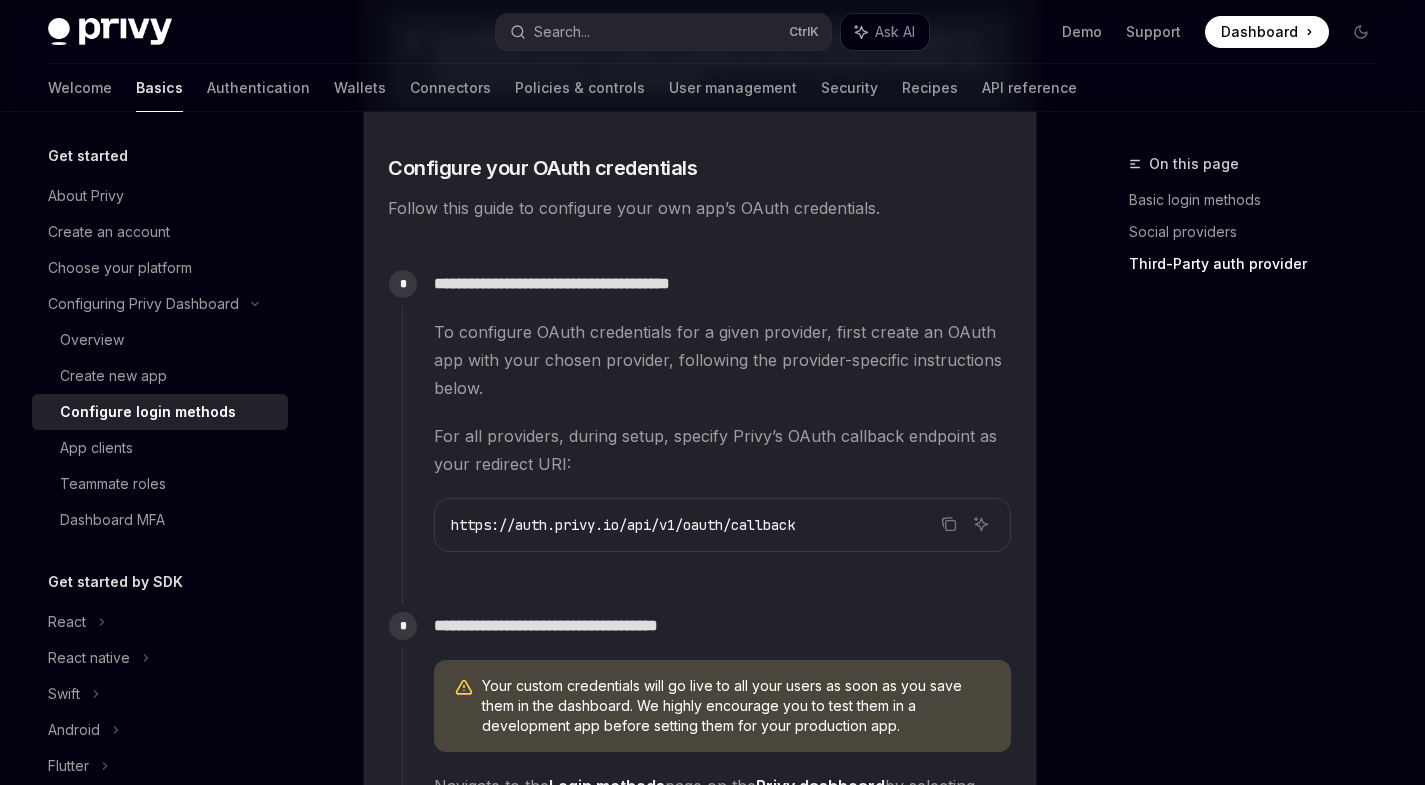scroll, scrollTop: 1648, scrollLeft: 0, axis: vertical 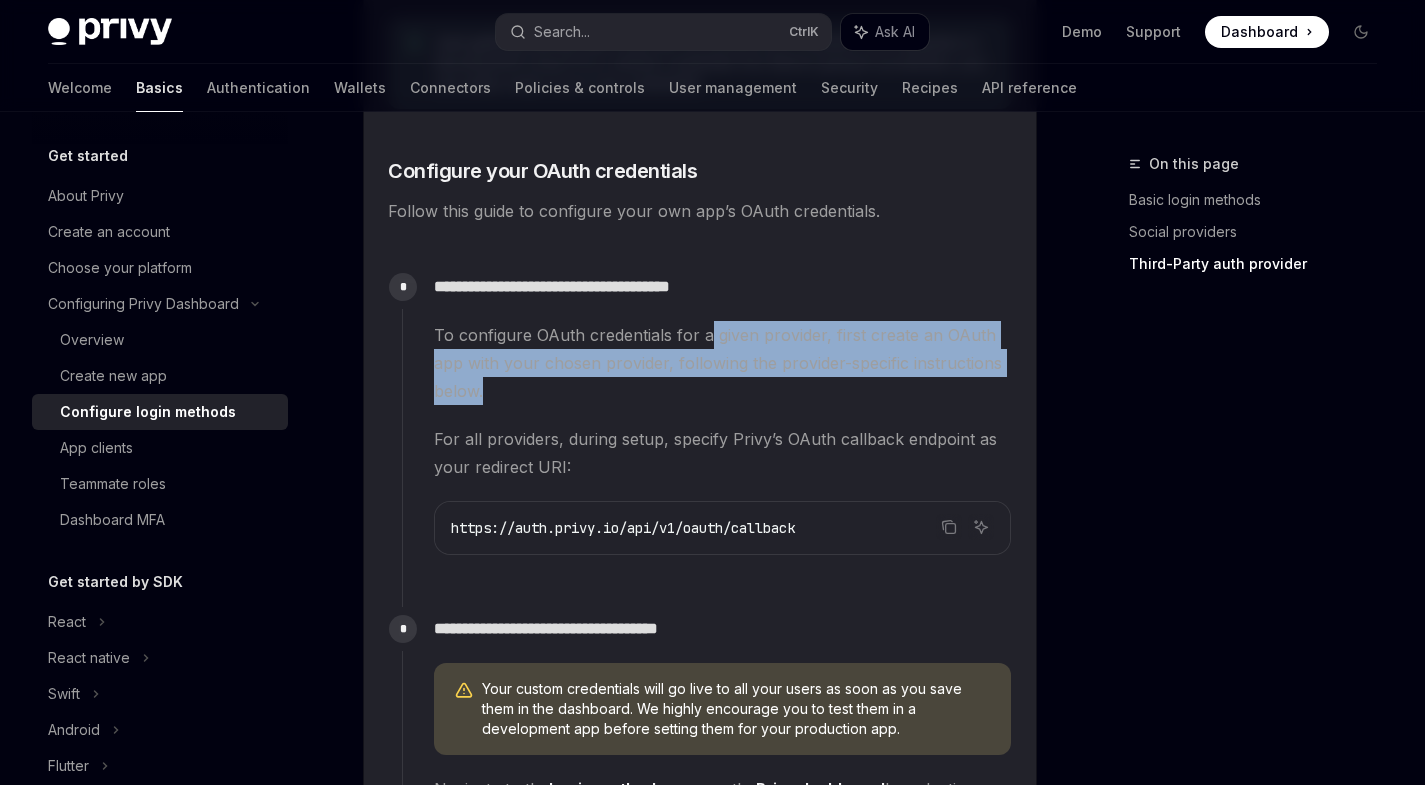 drag, startPoint x: 707, startPoint y: 348, endPoint x: 748, endPoint y: 401, distance: 67.00746 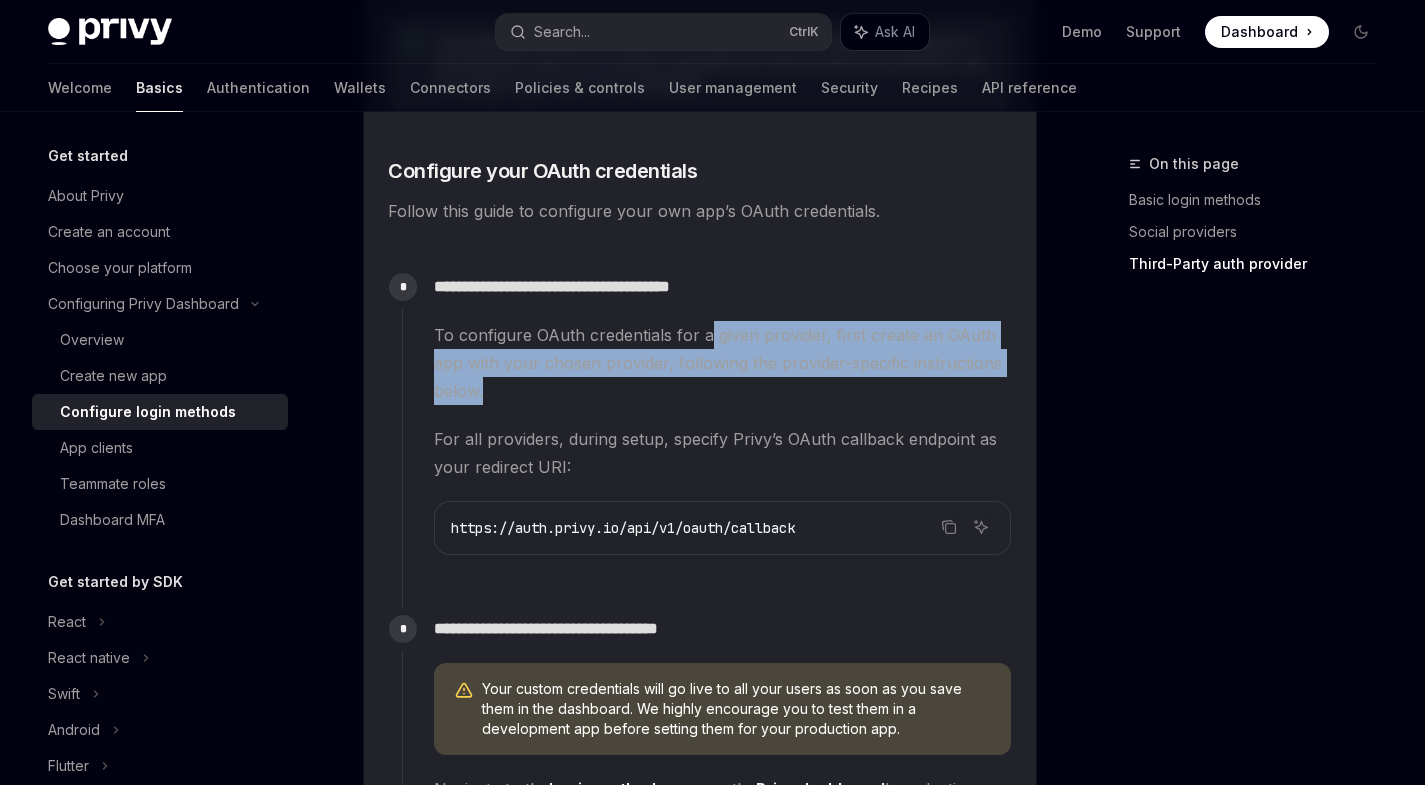 click on "To configure OAuth credentials for a given provider, first create an OAuth app with your chosen provider, following the provider-specific instructions below." at bounding box center (722, 363) 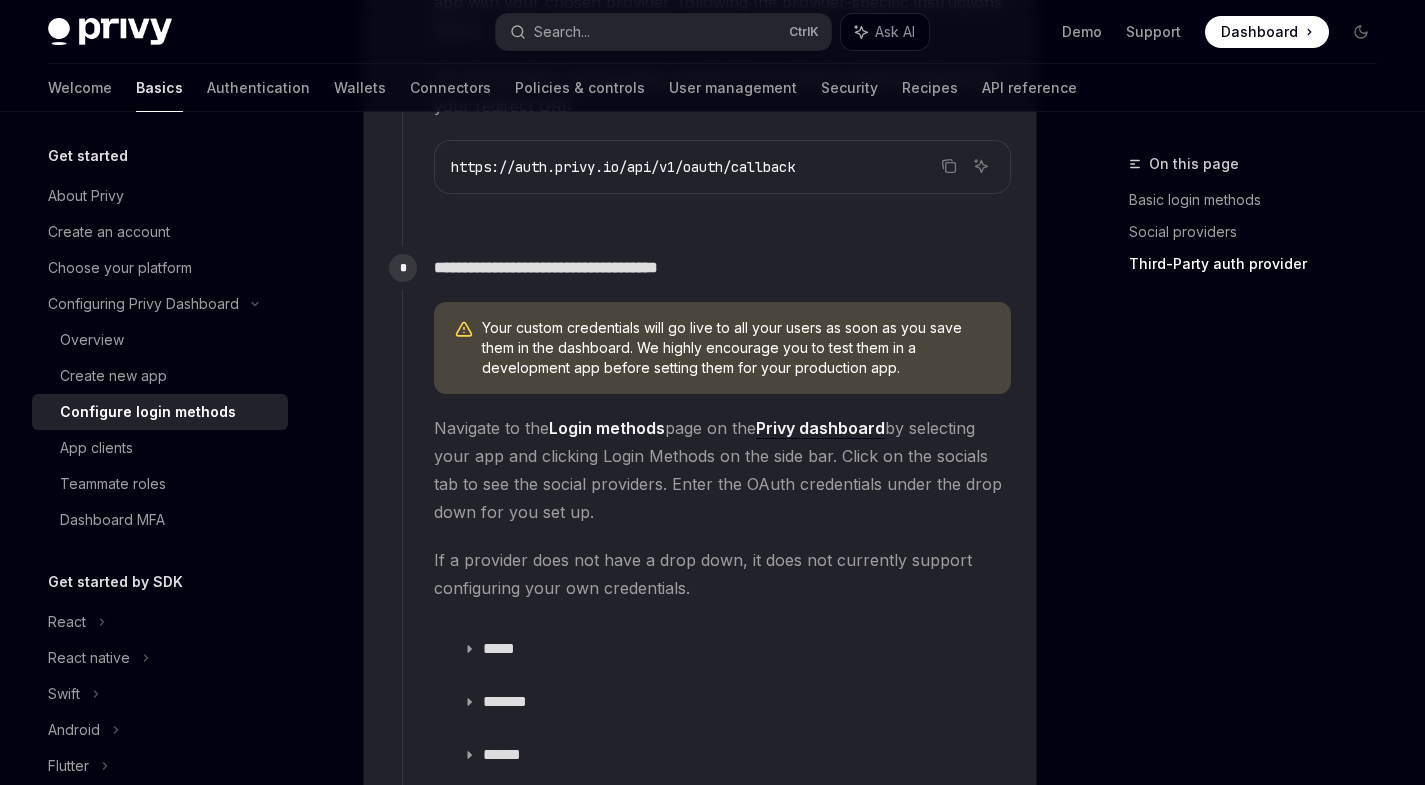 scroll, scrollTop: 0, scrollLeft: 0, axis: both 